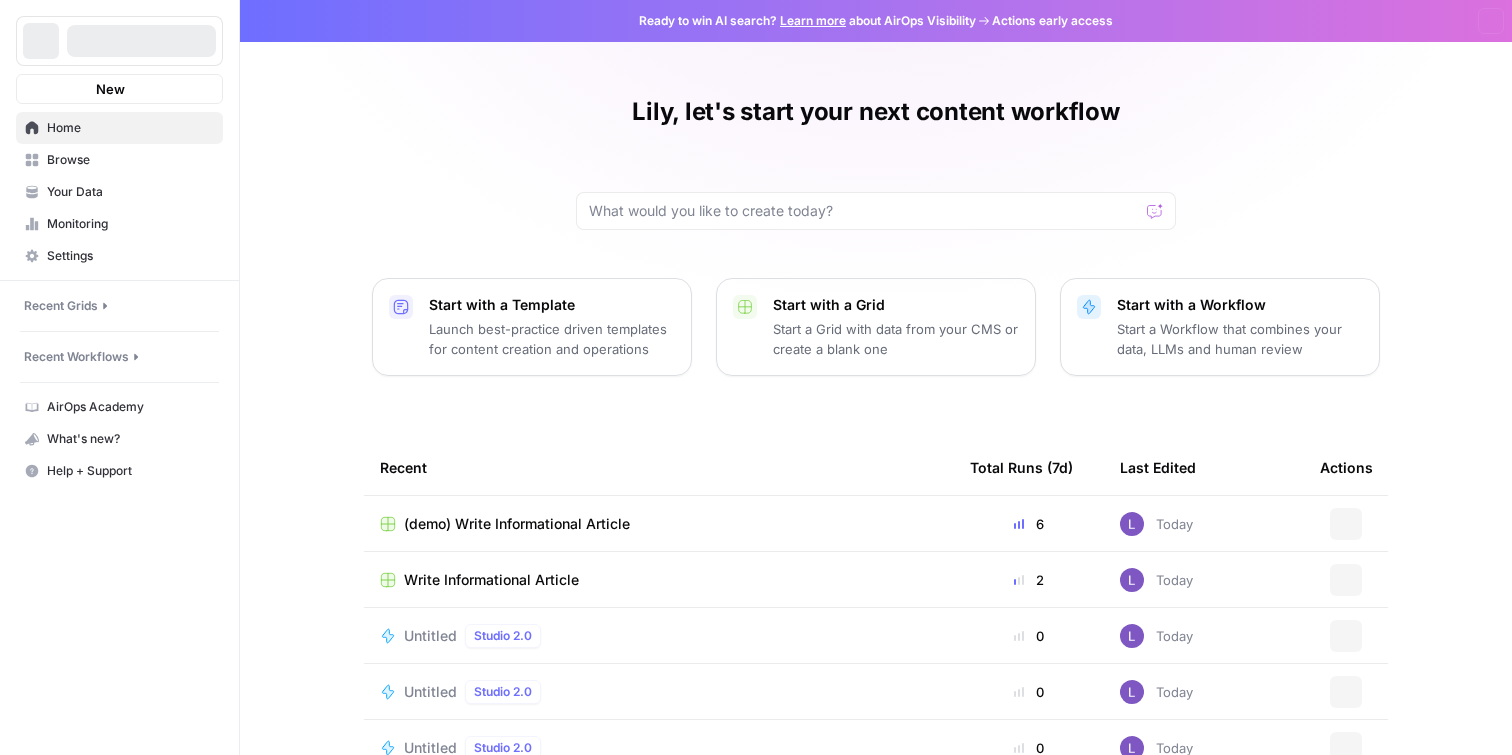 scroll, scrollTop: 0, scrollLeft: 0, axis: both 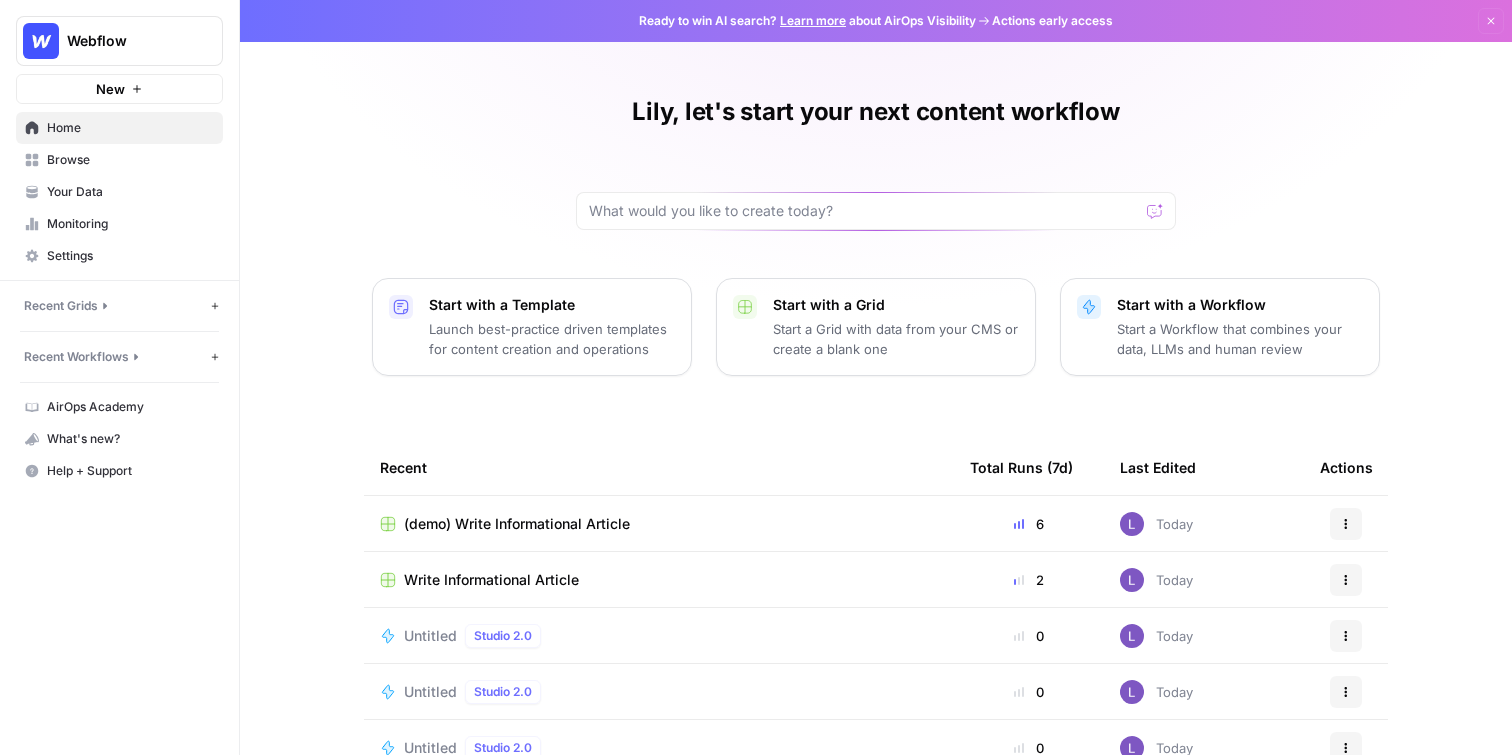 click on "Webflow" at bounding box center (119, 41) 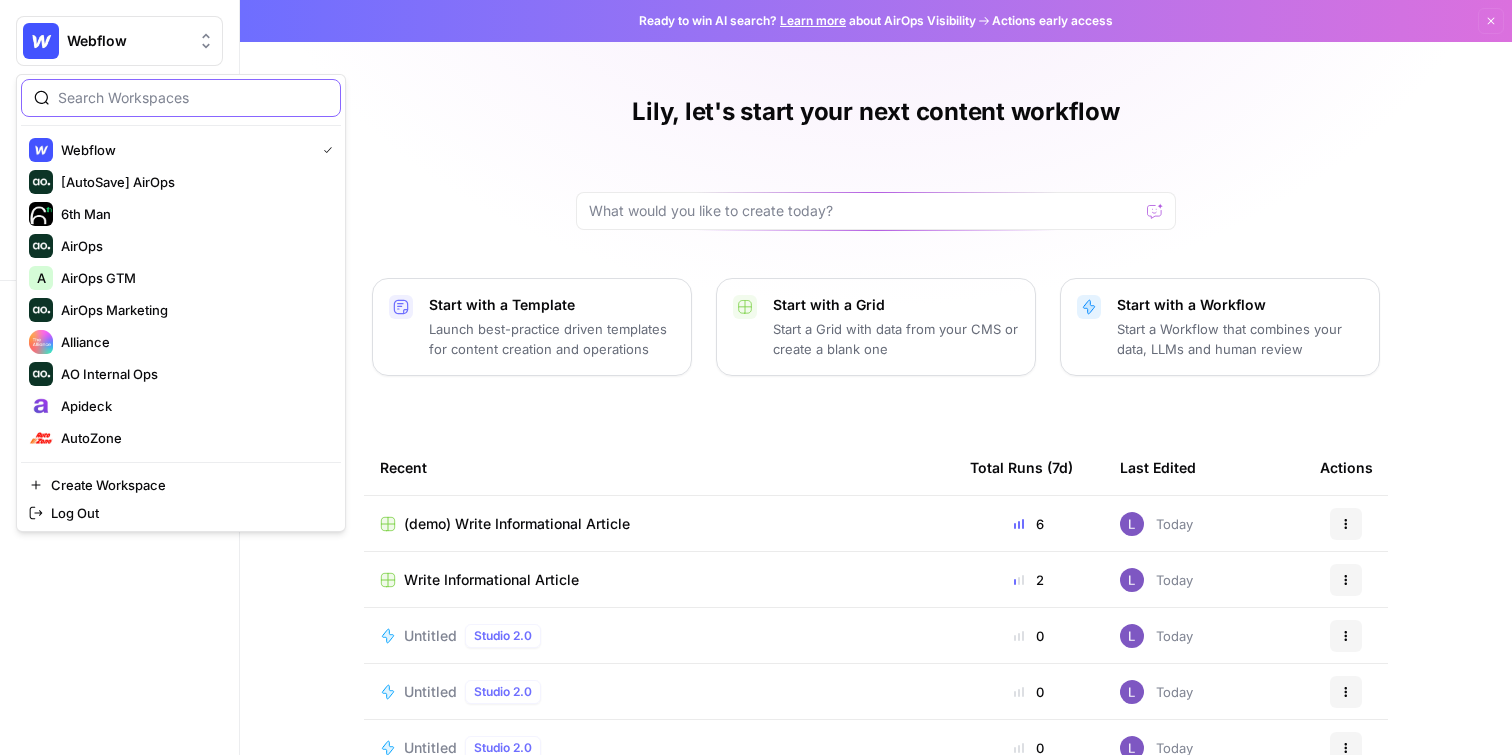 click at bounding box center [193, 98] 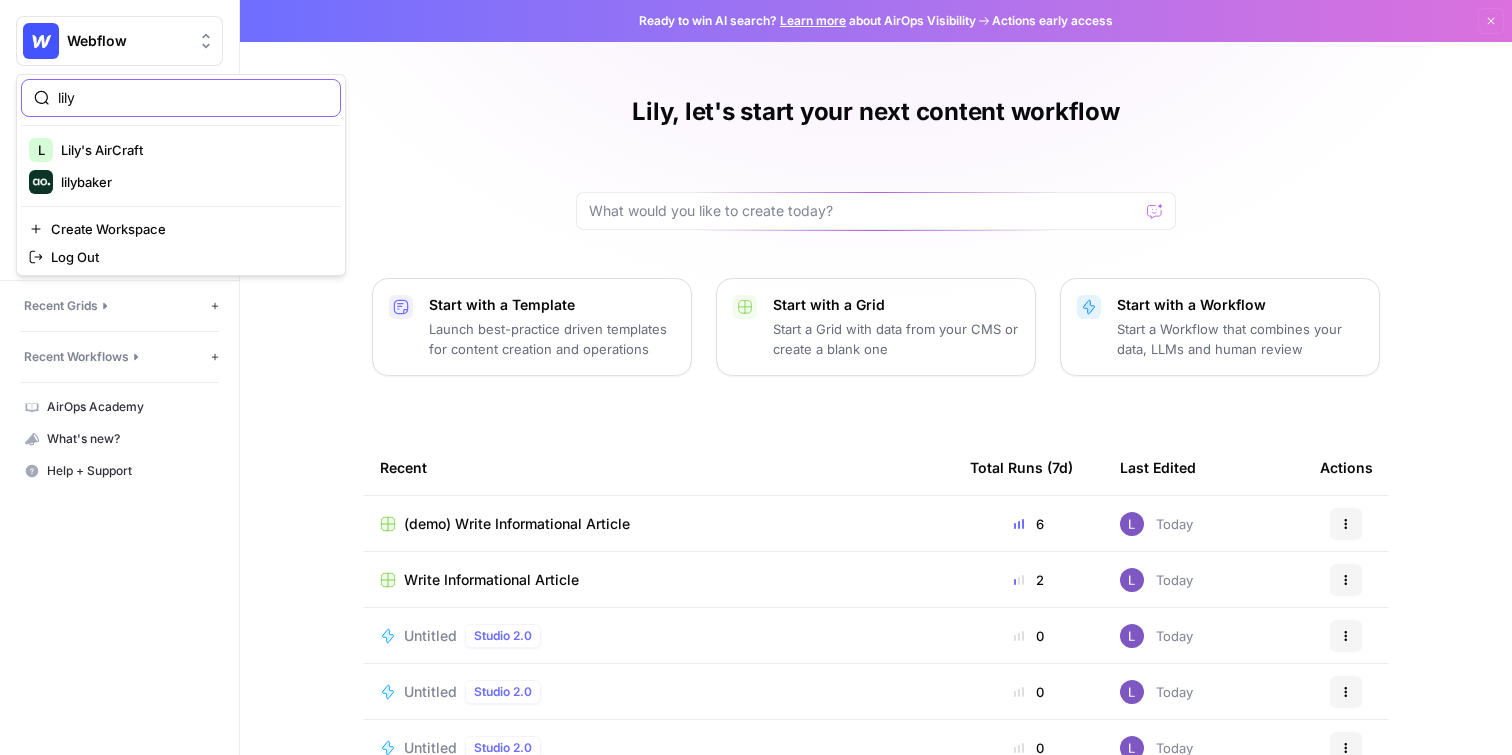 type on "lily" 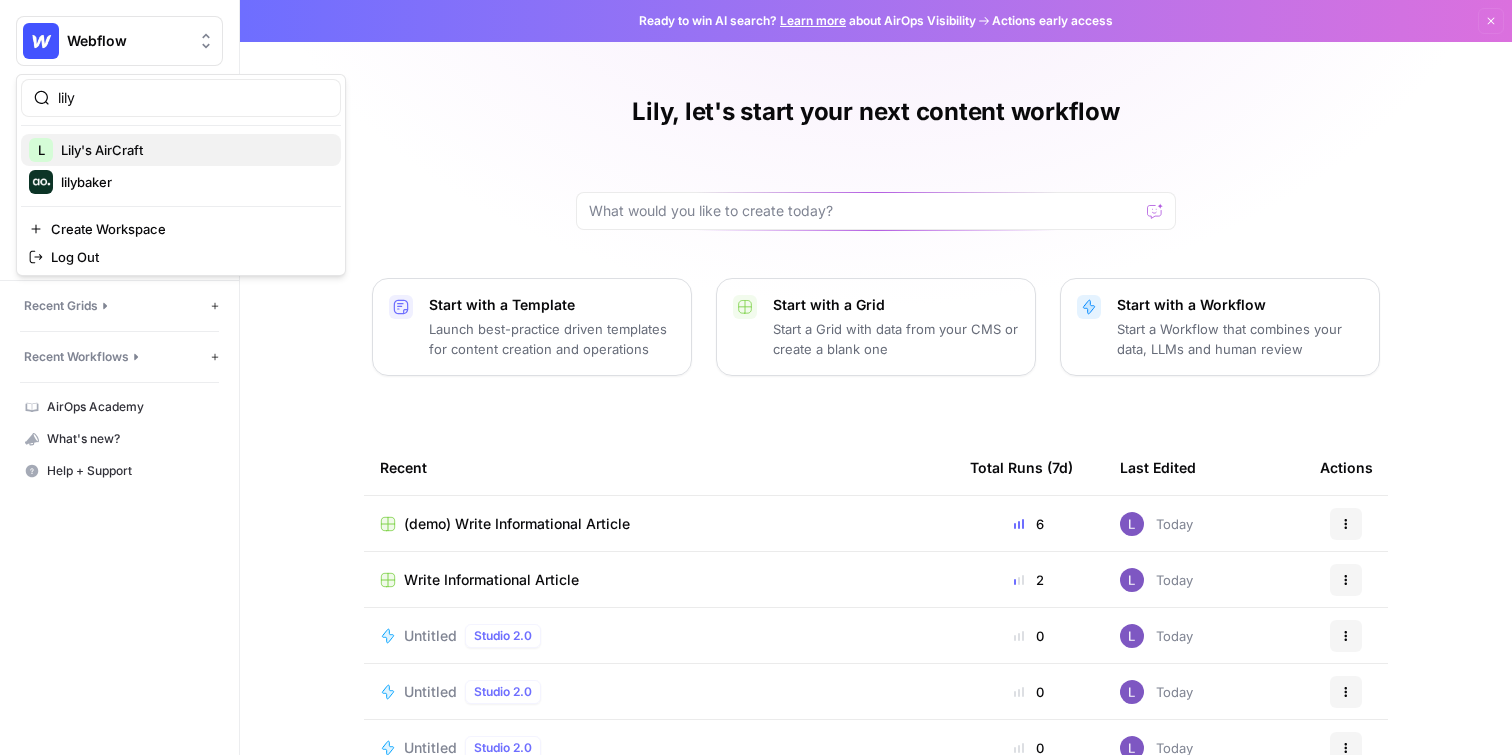 click on "Lily's AirCraft" at bounding box center (193, 150) 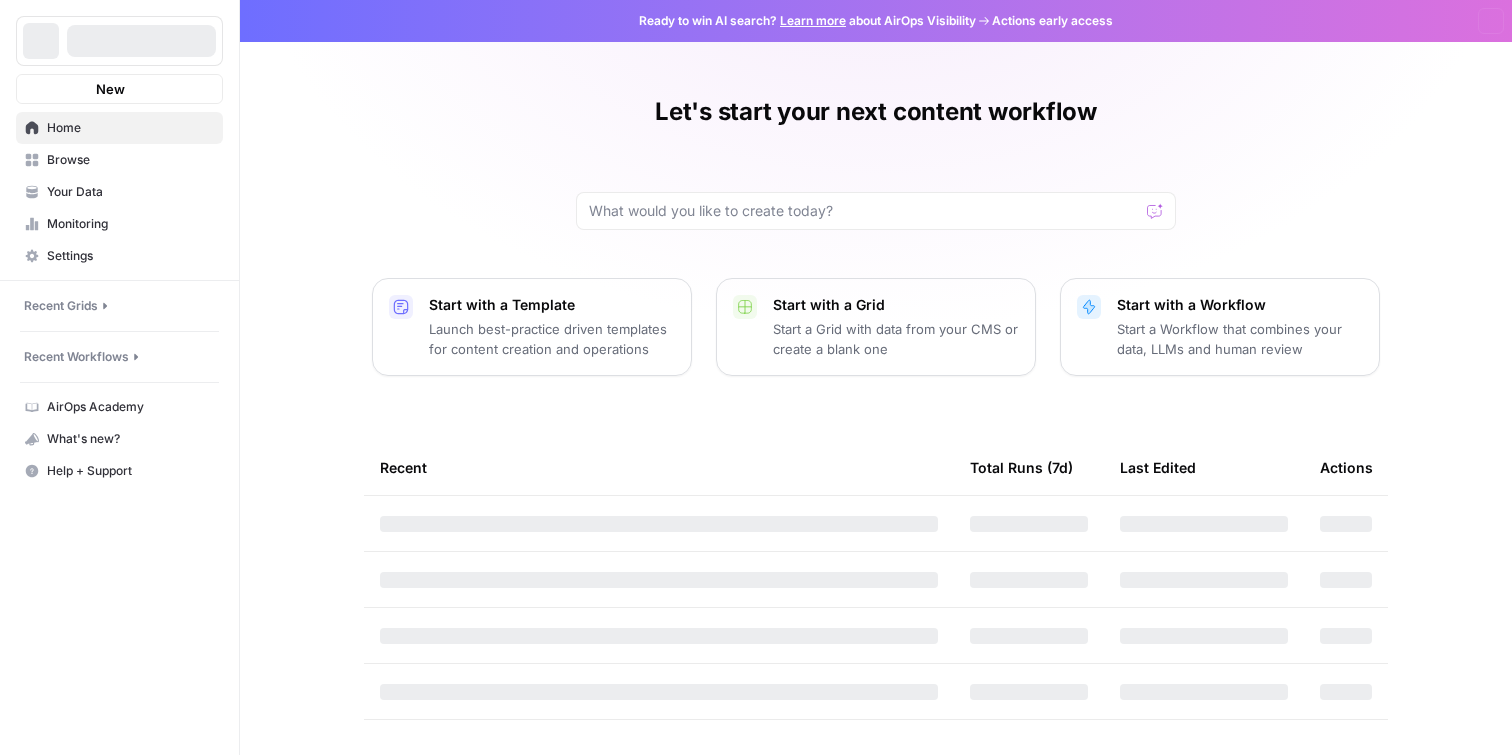 scroll, scrollTop: 0, scrollLeft: 0, axis: both 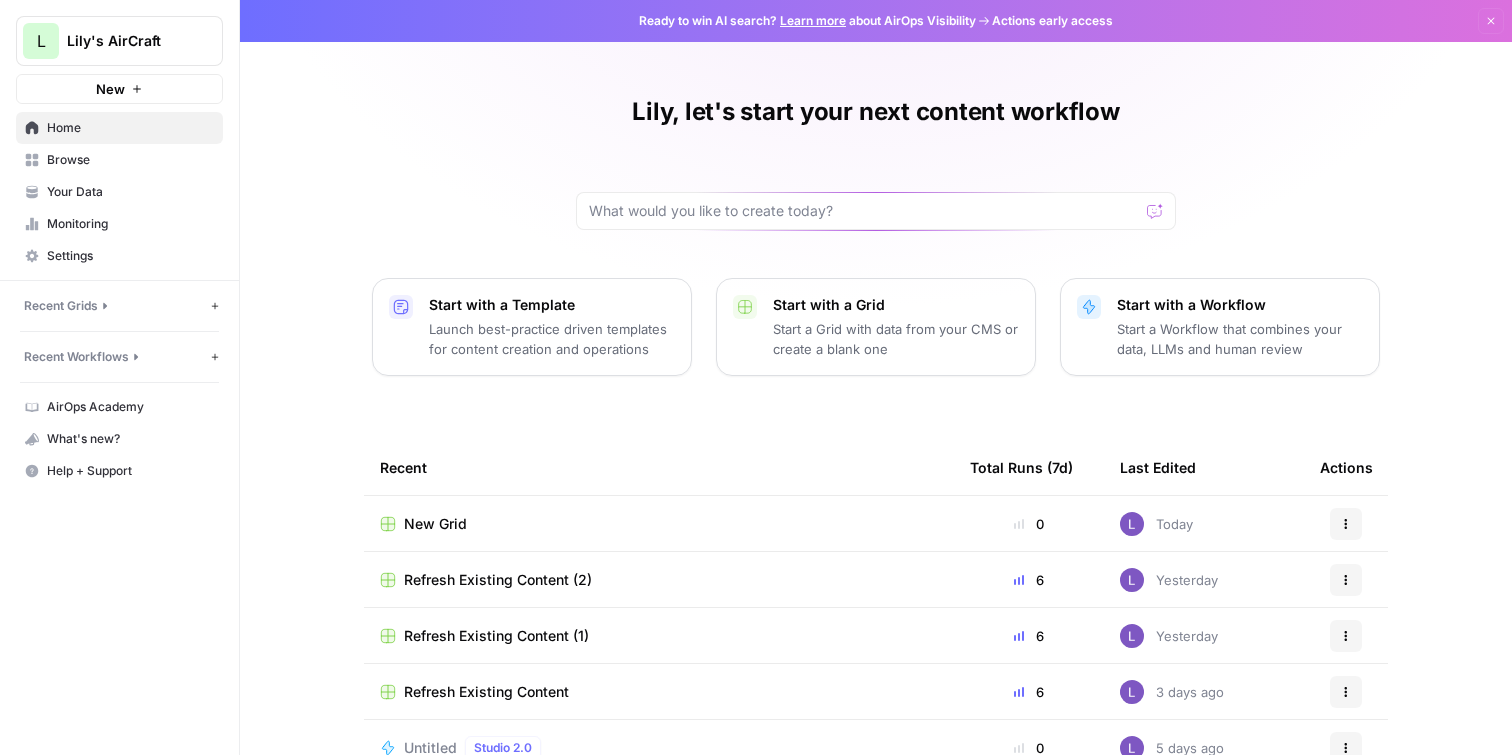 click on "New Grid" at bounding box center [659, 523] 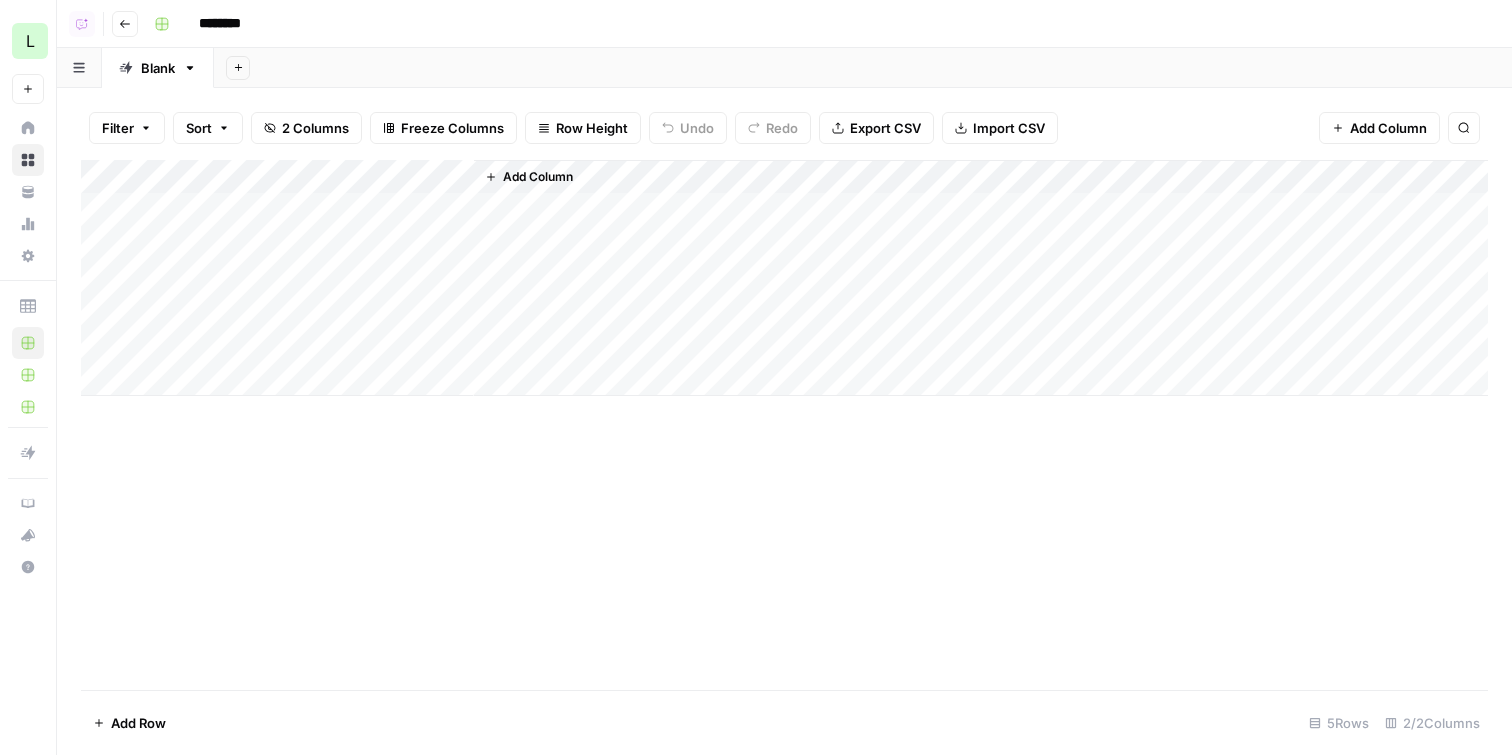 click on "Go back" at bounding box center [125, 24] 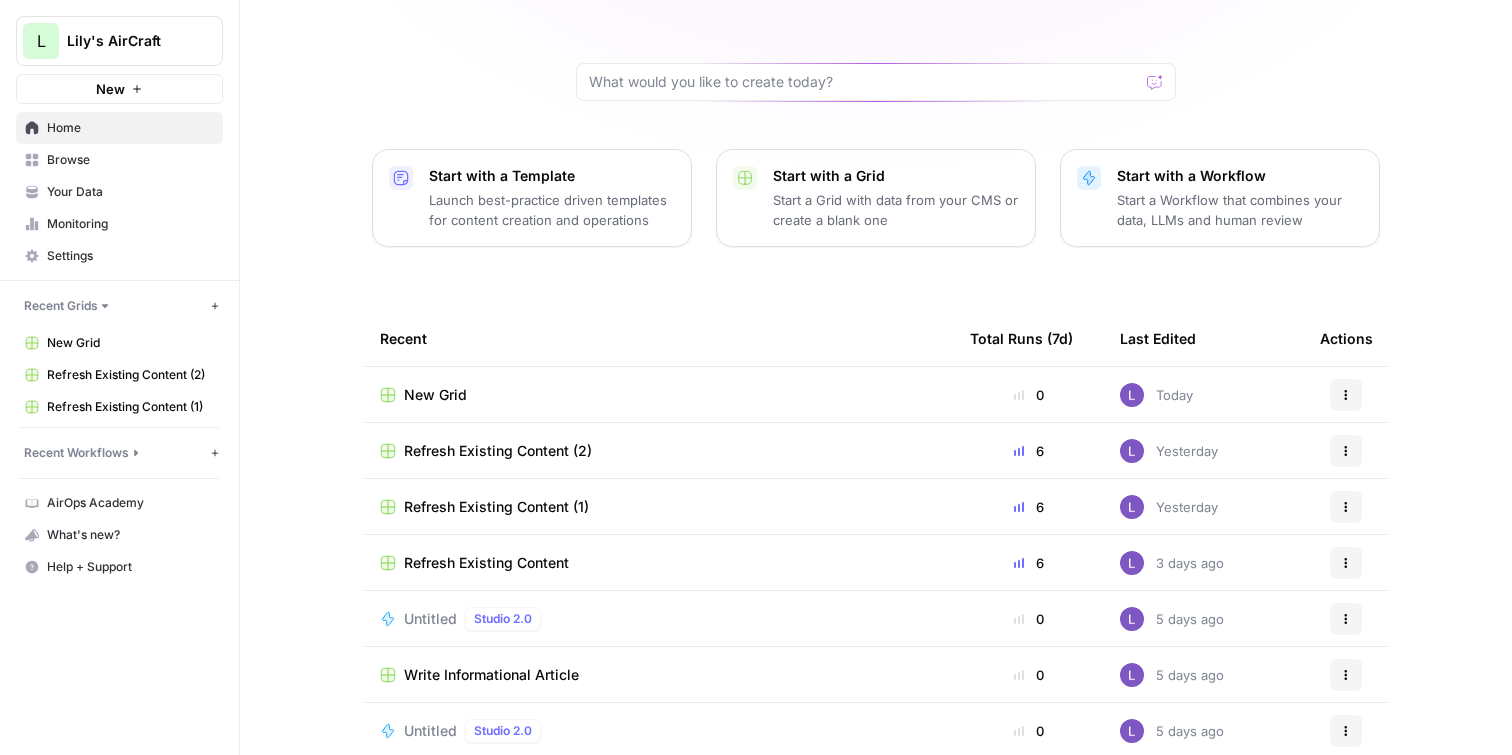 scroll, scrollTop: 127, scrollLeft: 0, axis: vertical 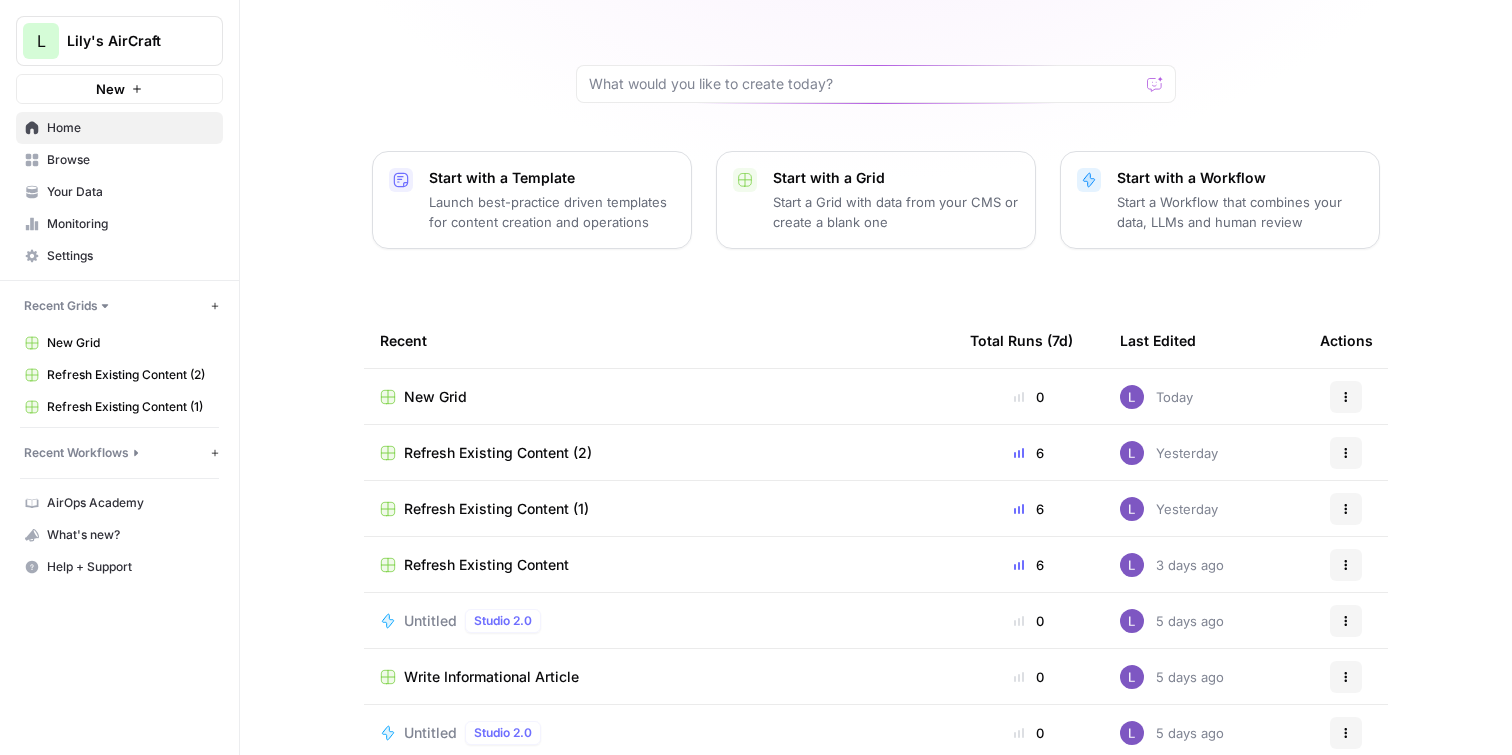 click on "Untitled" at bounding box center (430, 621) 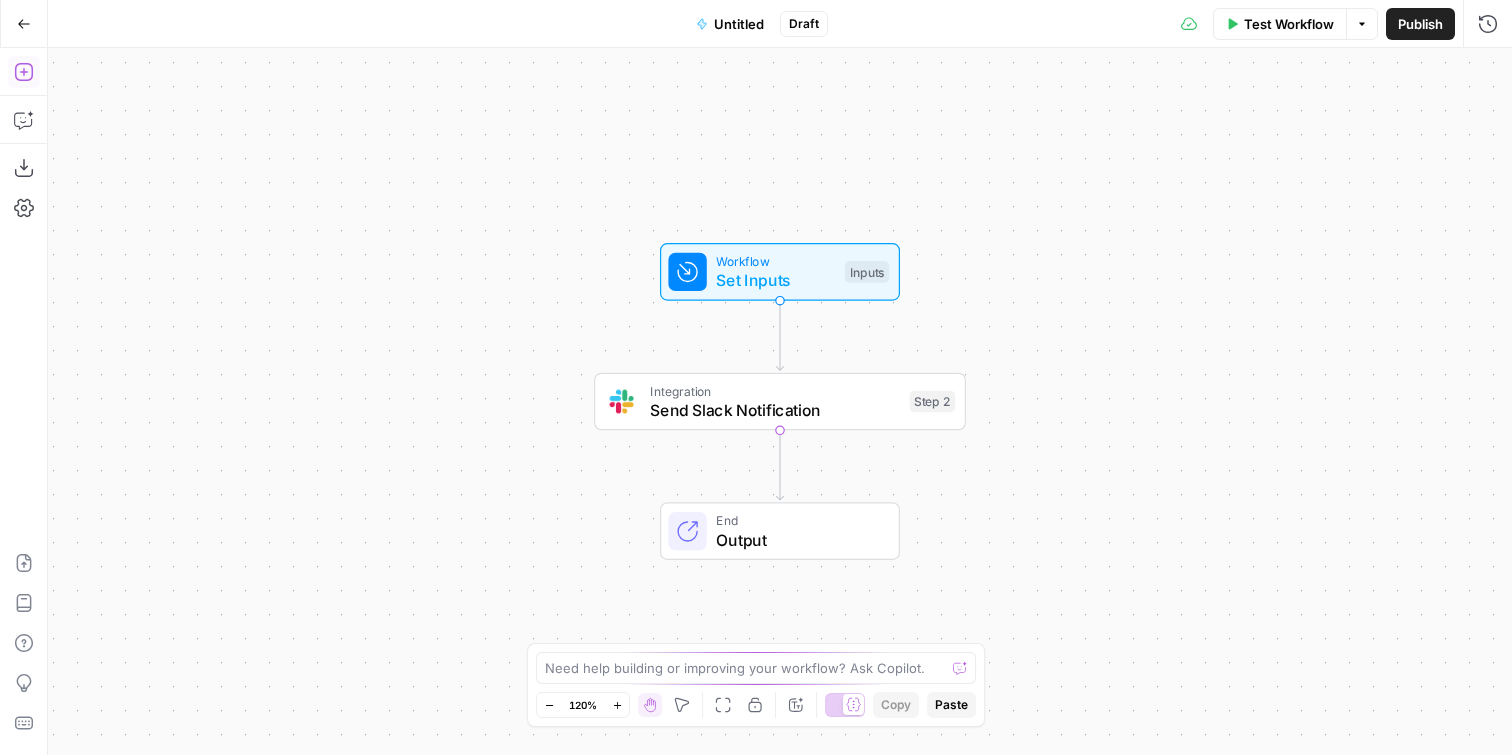 click 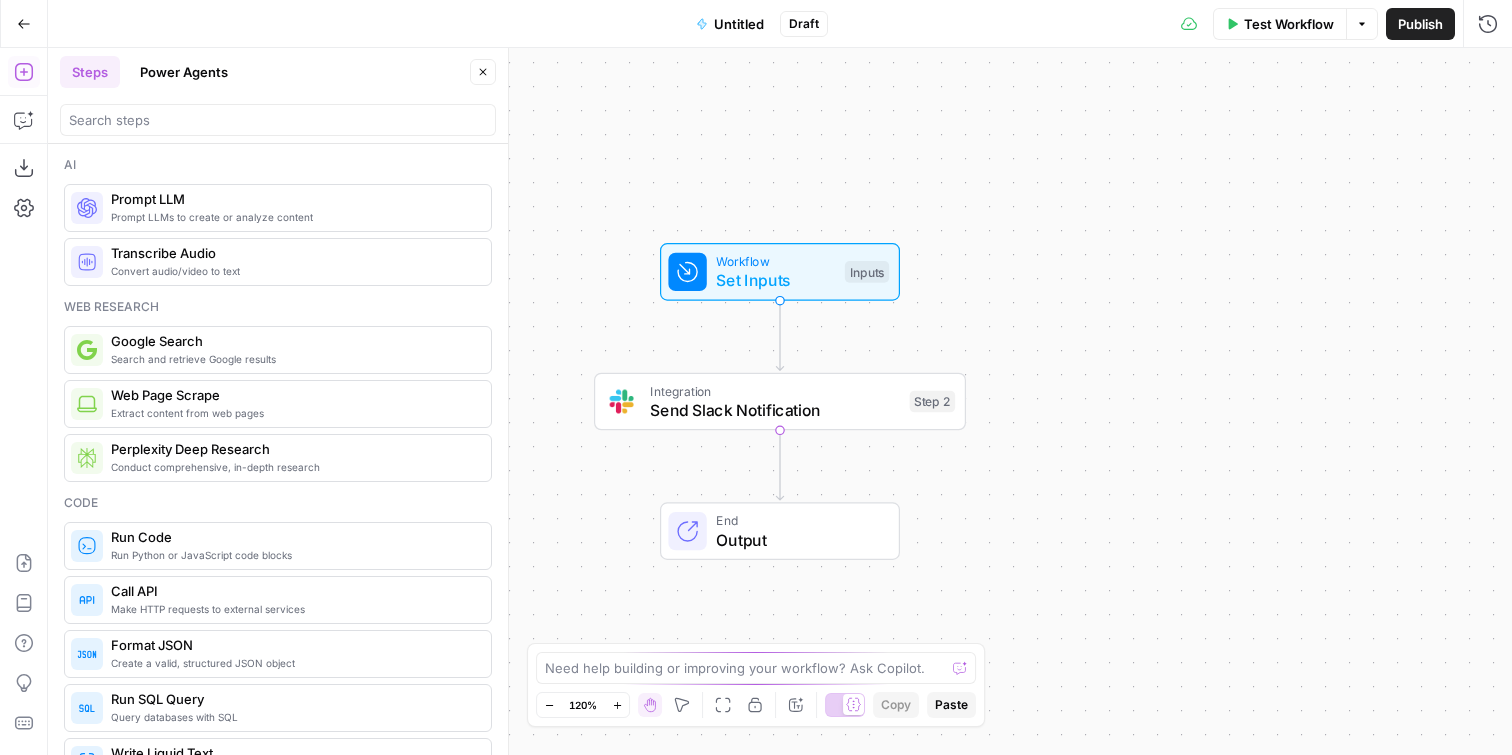 click on "Power Agents" at bounding box center (184, 72) 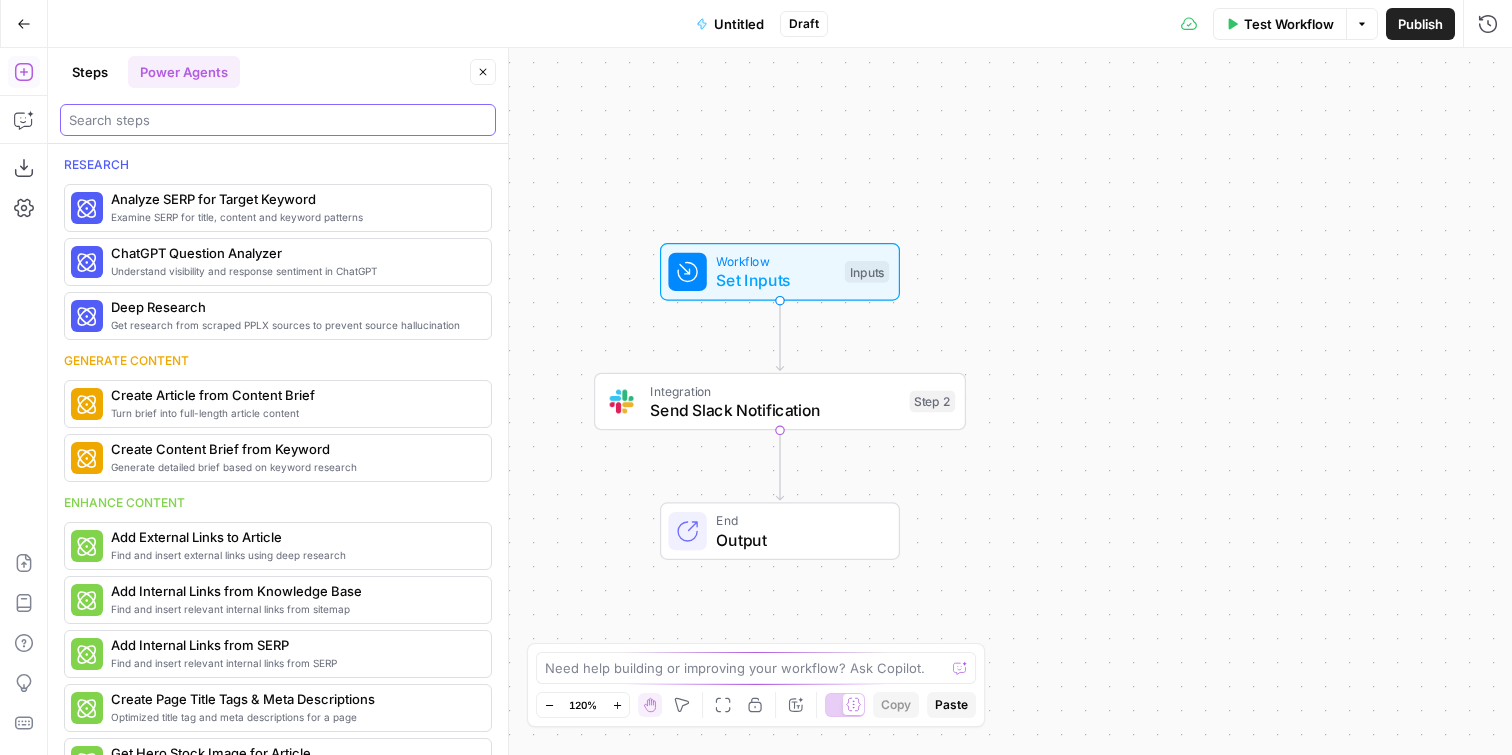 click at bounding box center [278, 120] 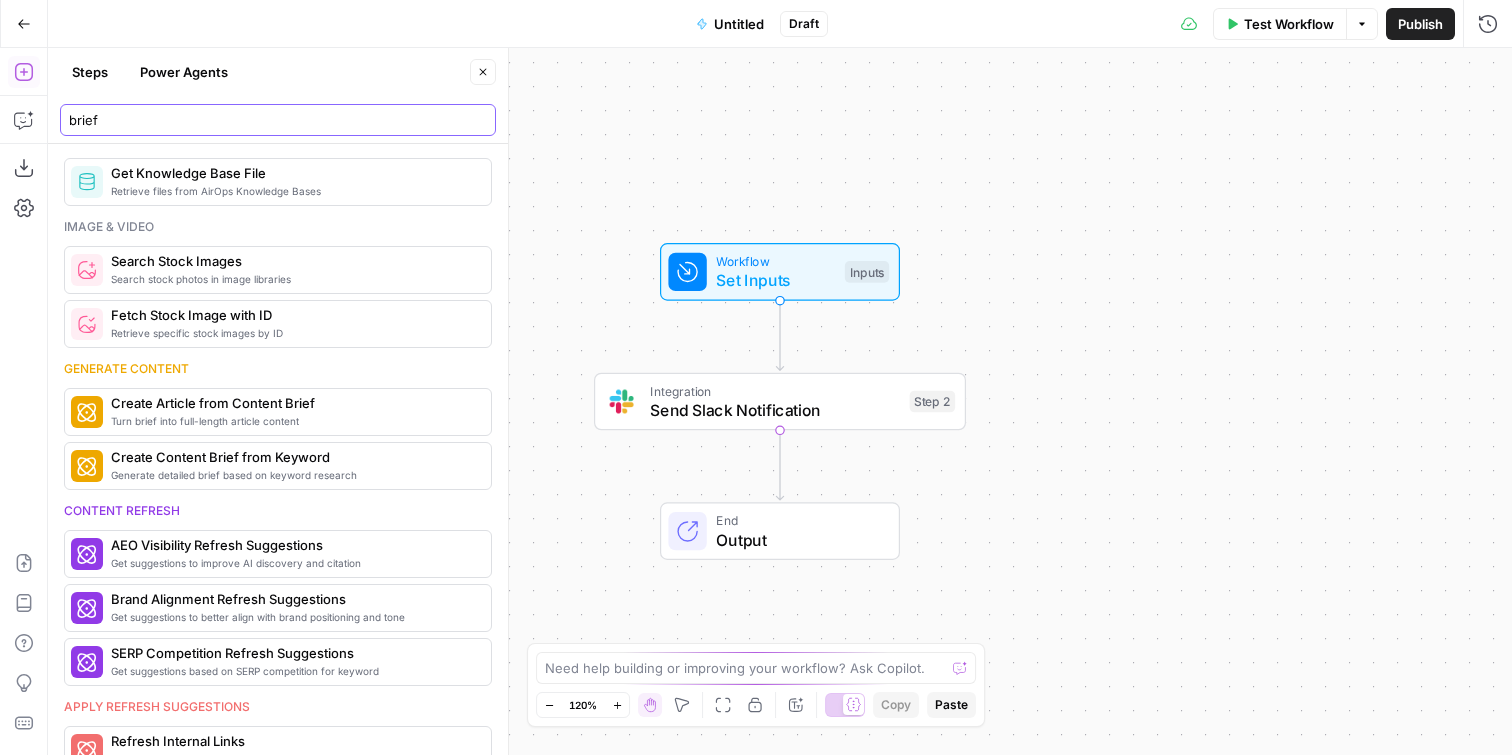 scroll, scrollTop: 227, scrollLeft: 0, axis: vertical 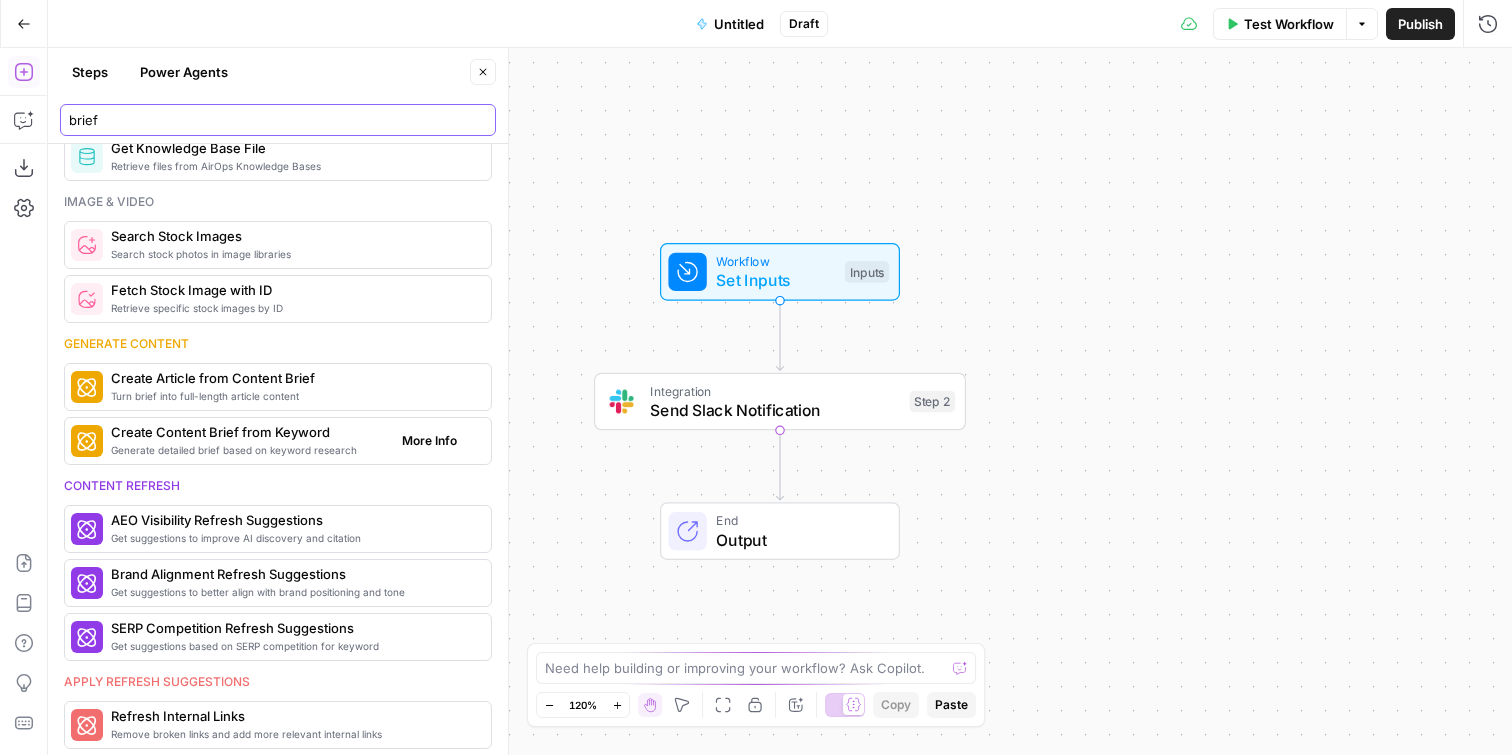 type on "brief" 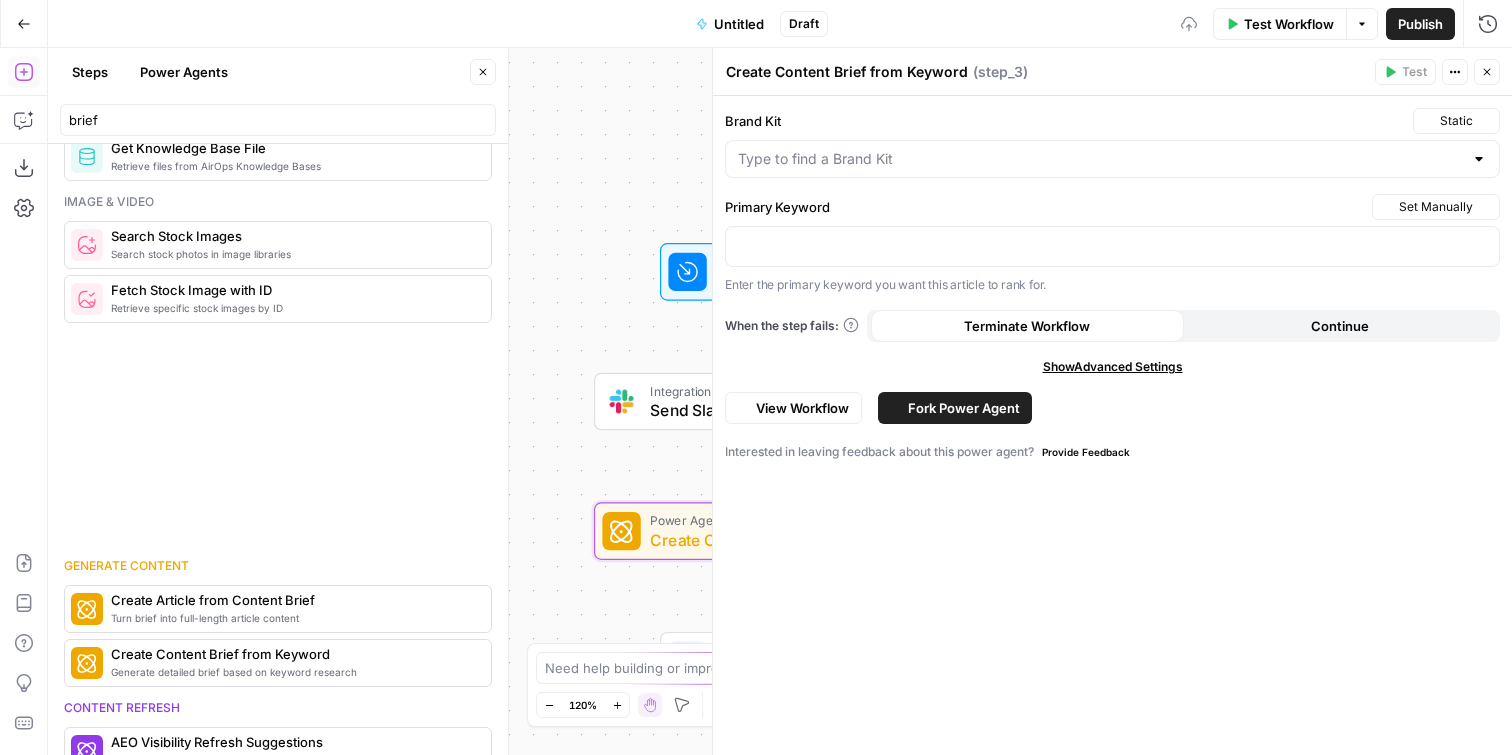click on "Create Content Brief from Keyword" at bounding box center [775, 540] 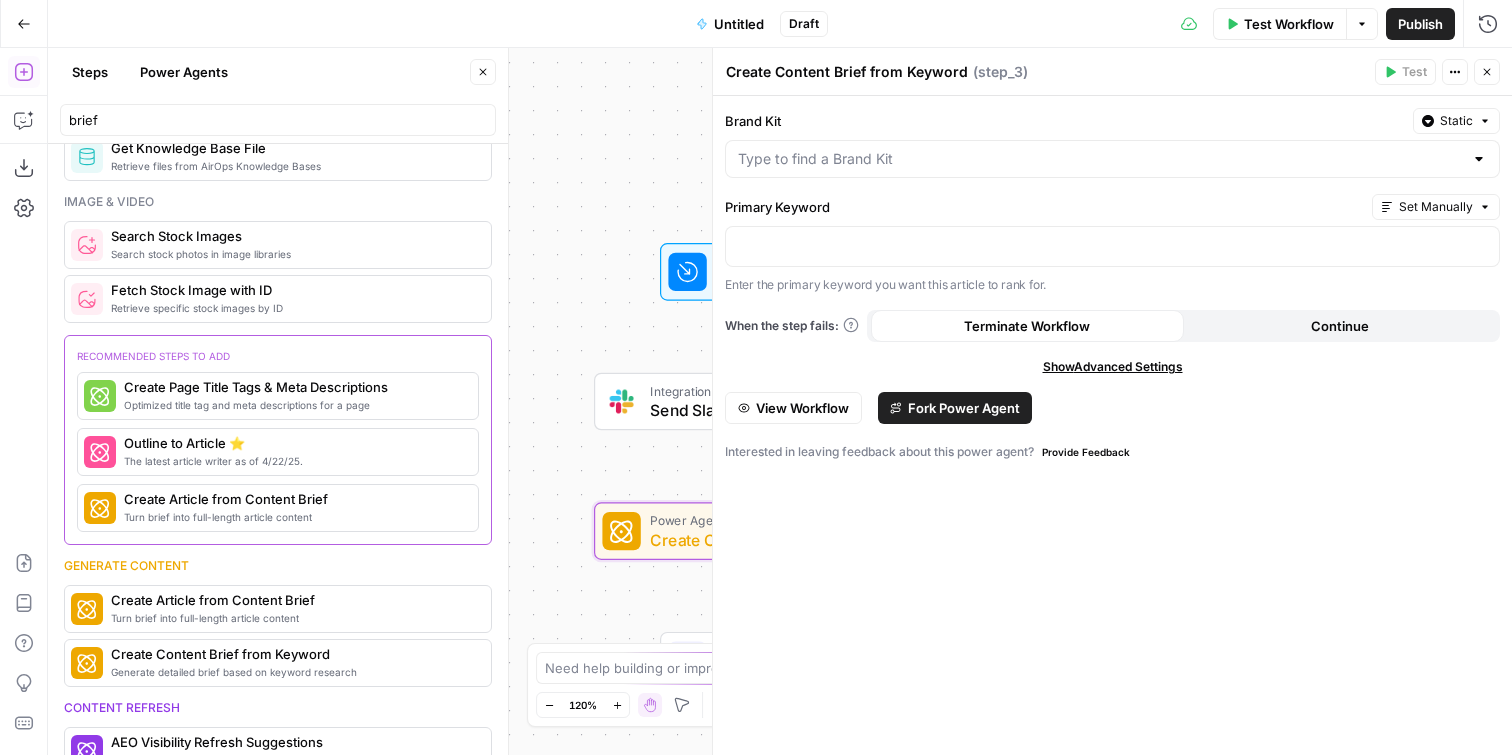 click on "Create Content Brief from Keyword" at bounding box center [775, 540] 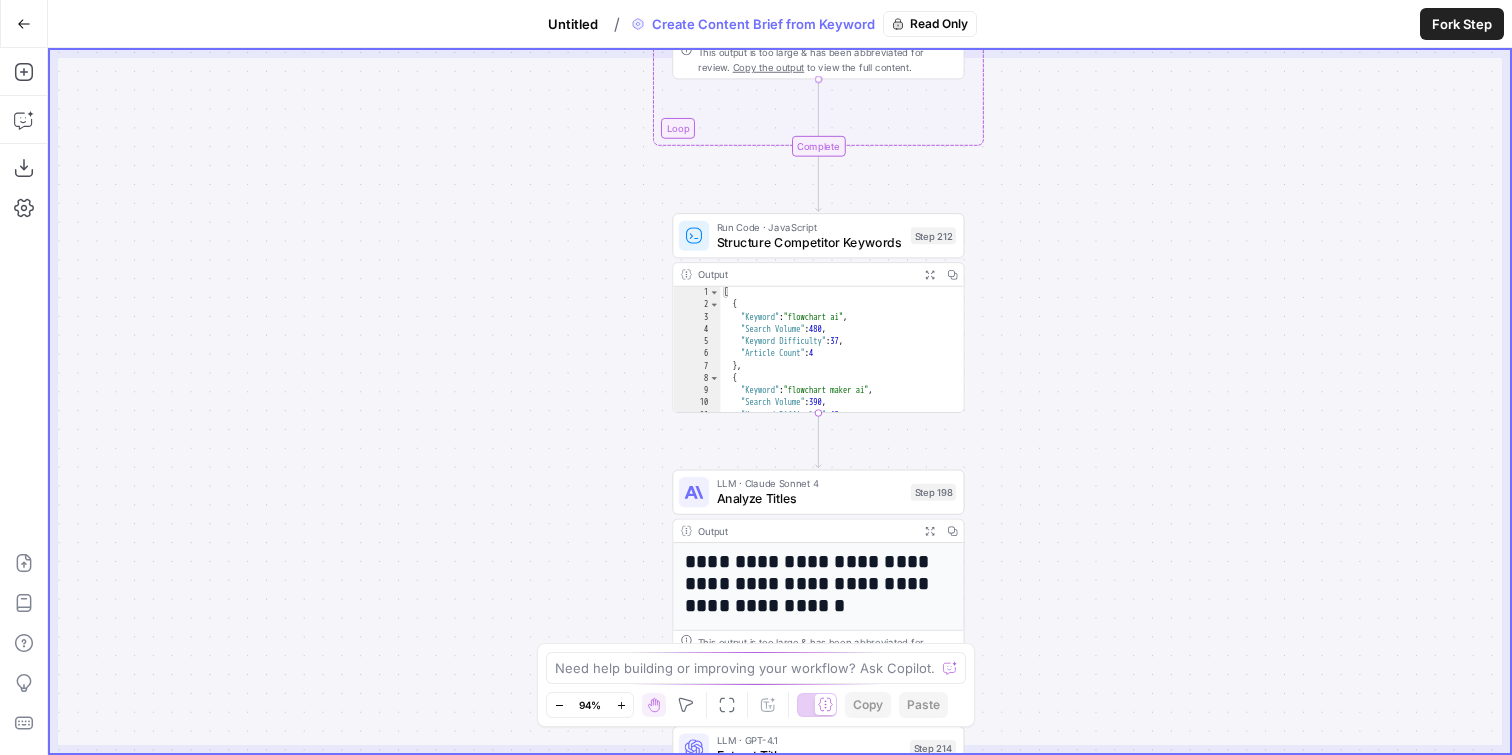click on "LLM · Claude Sonnet 4 Analyze Titles Step 198" at bounding box center [818, 492] 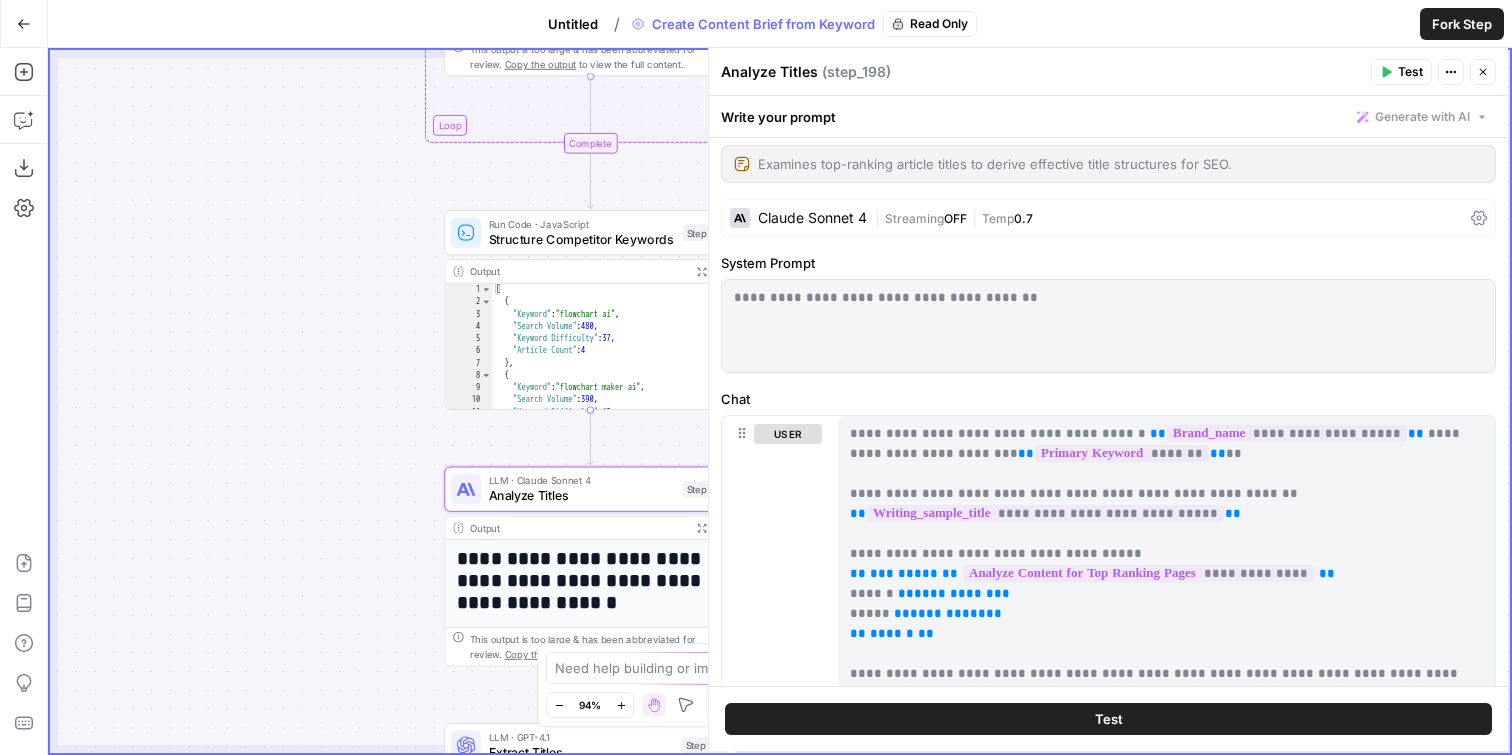 scroll, scrollTop: 0, scrollLeft: 0, axis: both 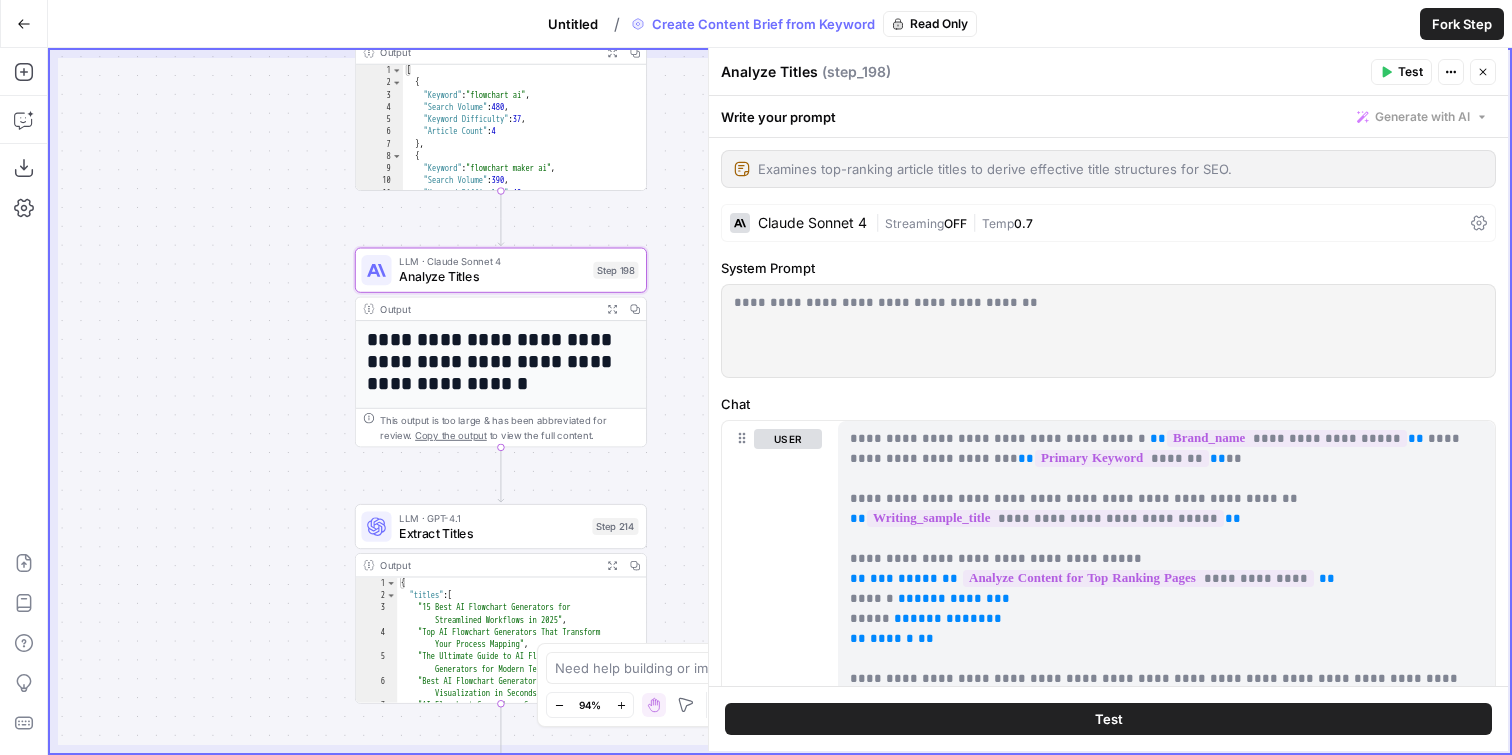 click on "LLM · GPT-4.1 Extract Titles Step 214" at bounding box center (501, 526) 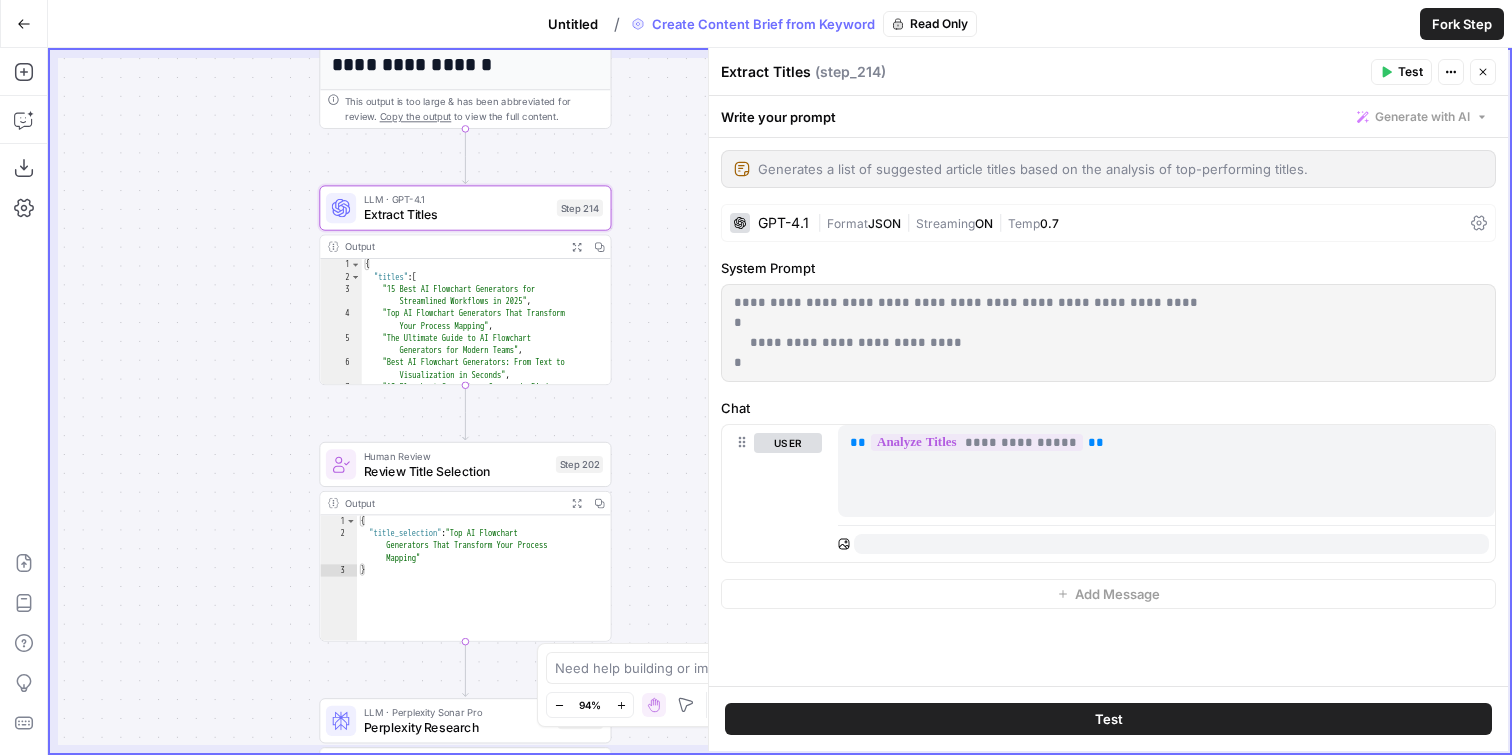 click on "Review Title Selection" at bounding box center [456, 471] 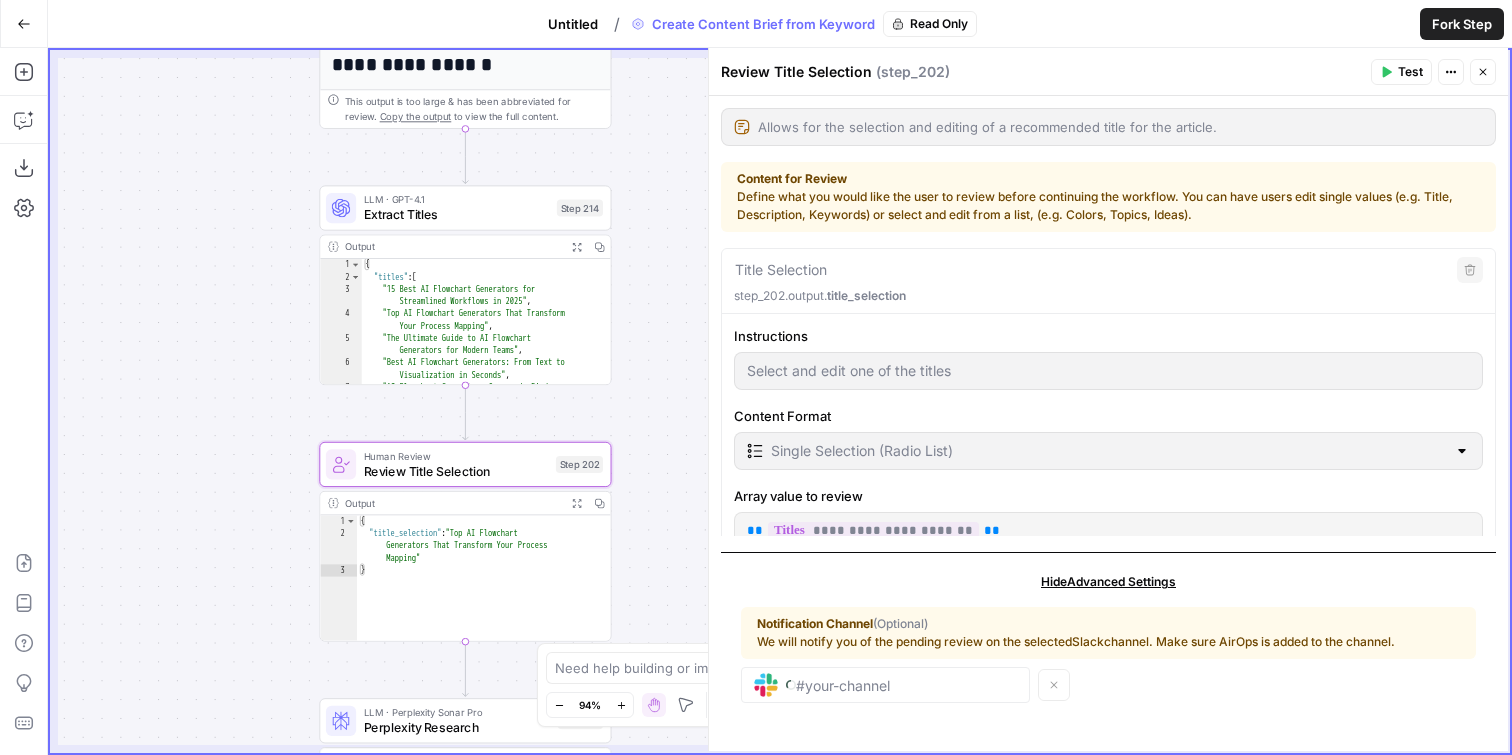 scroll, scrollTop: 100, scrollLeft: 0, axis: vertical 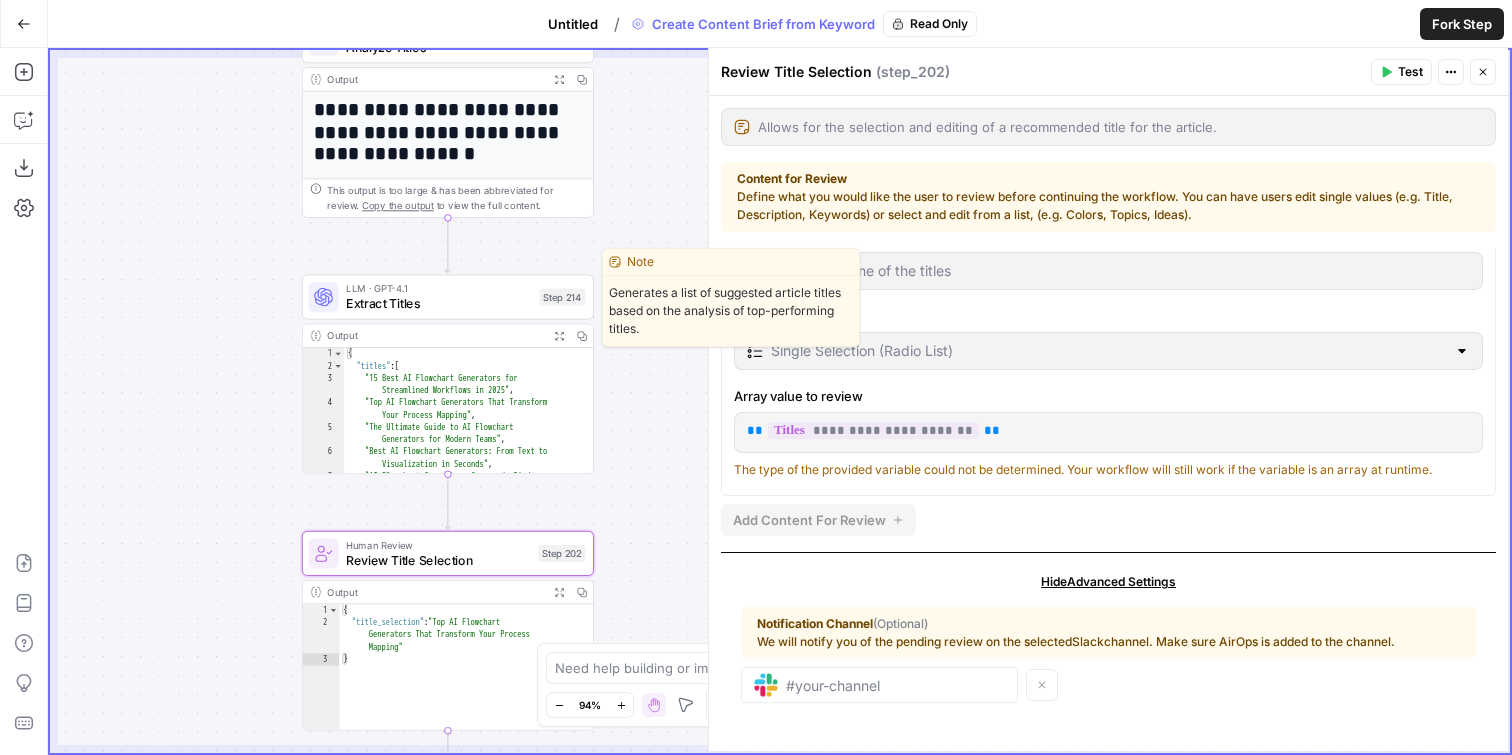 click on "Extract Titles" at bounding box center [439, 303] 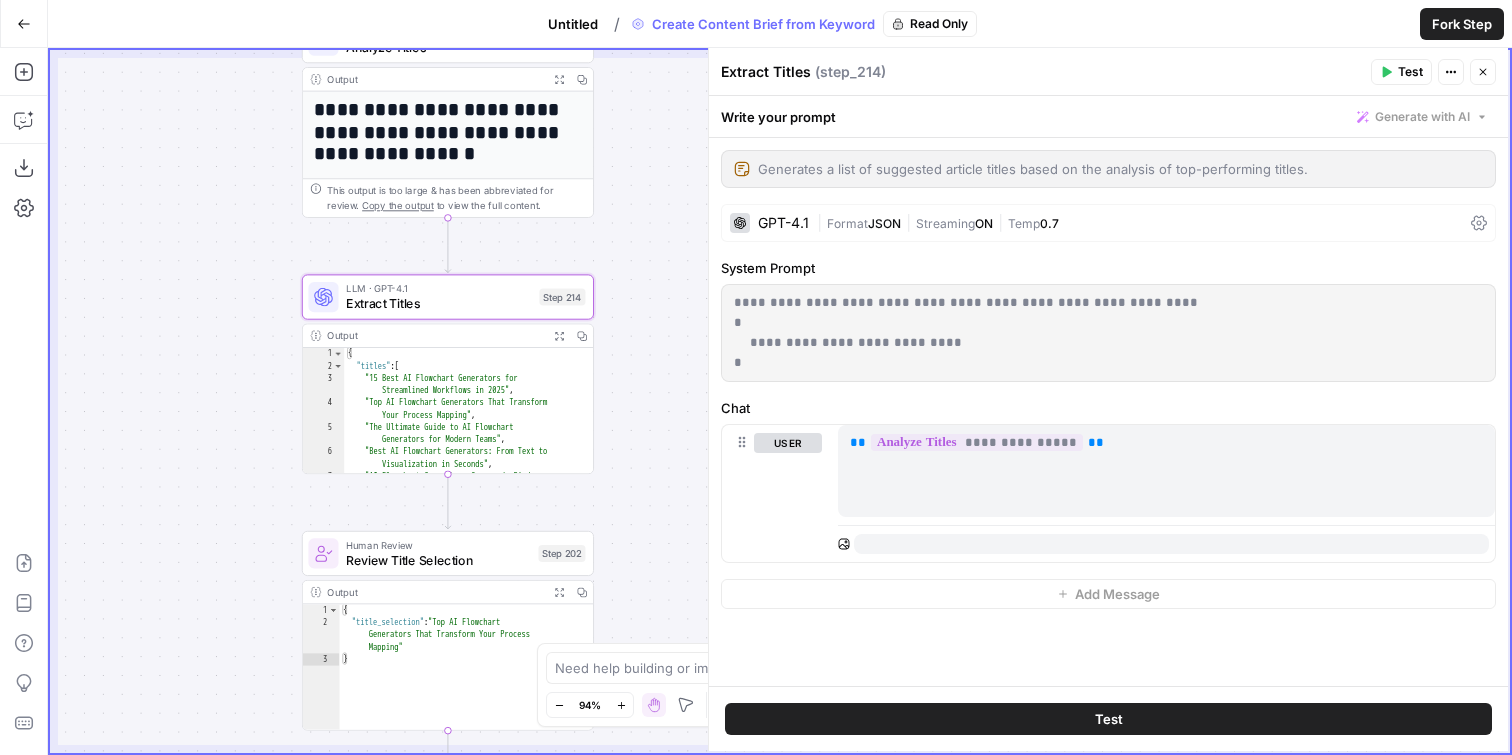 drag, startPoint x: 985, startPoint y: 407, endPoint x: 1015, endPoint y: 308, distance: 103.44564 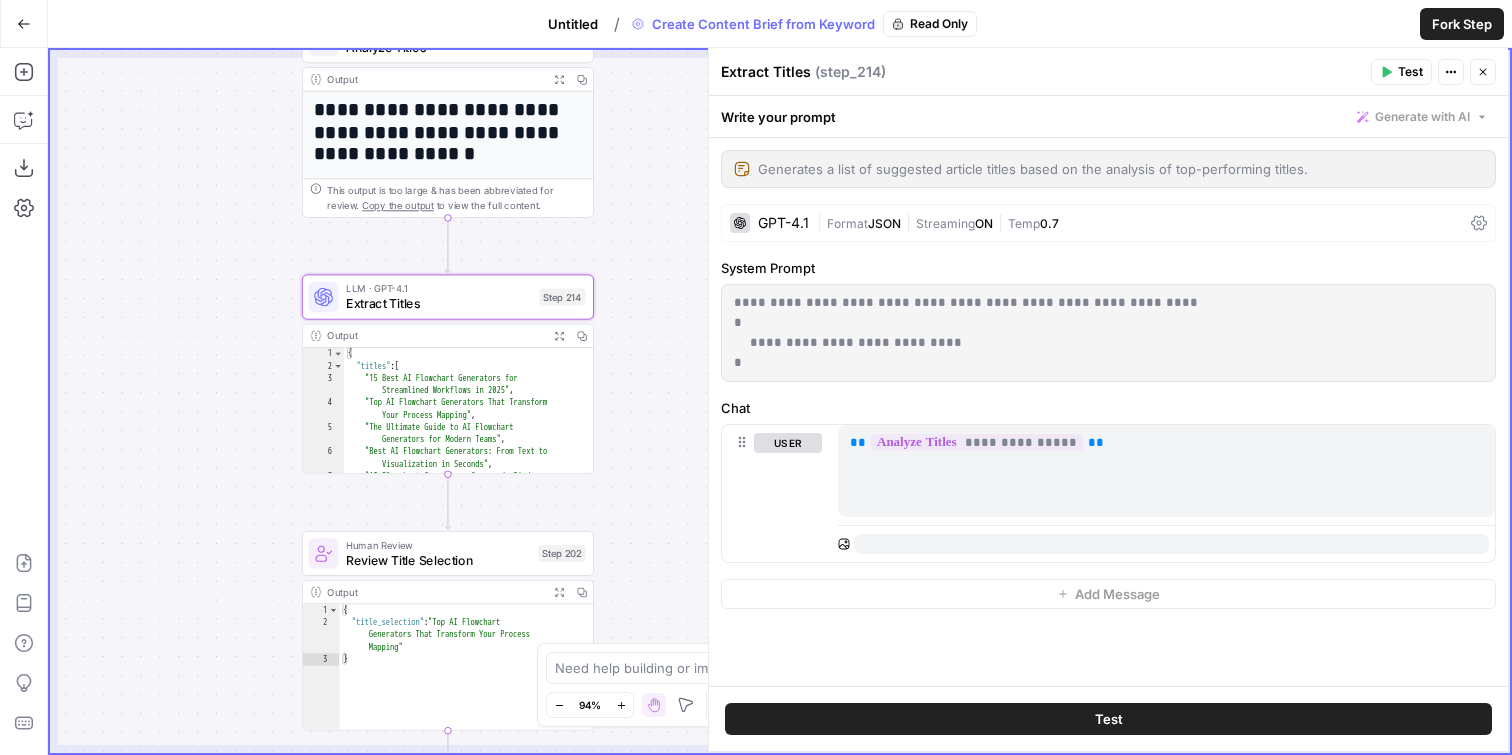 click on "Fork Step" at bounding box center [1462, 24] 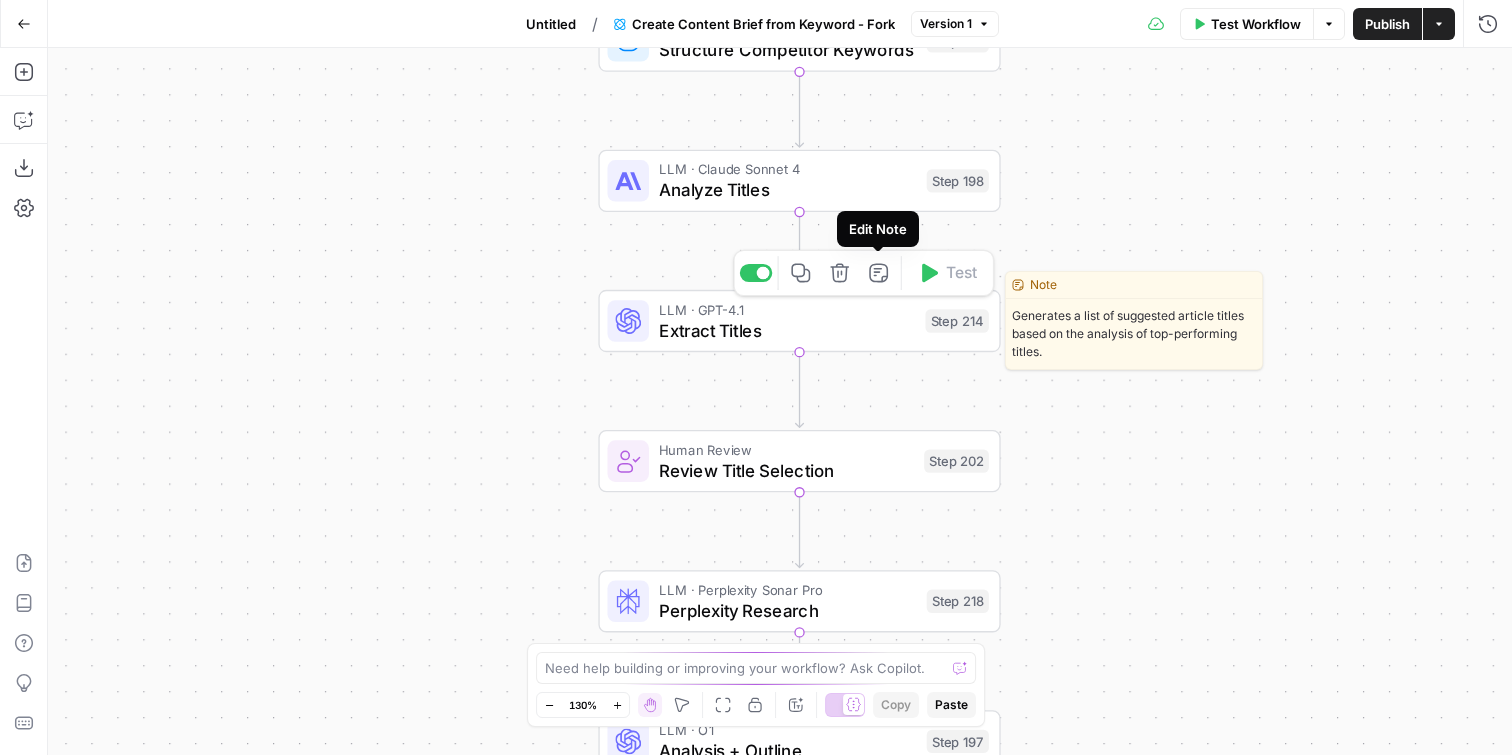 click on "LLM · GPT-4.1" at bounding box center [787, 309] 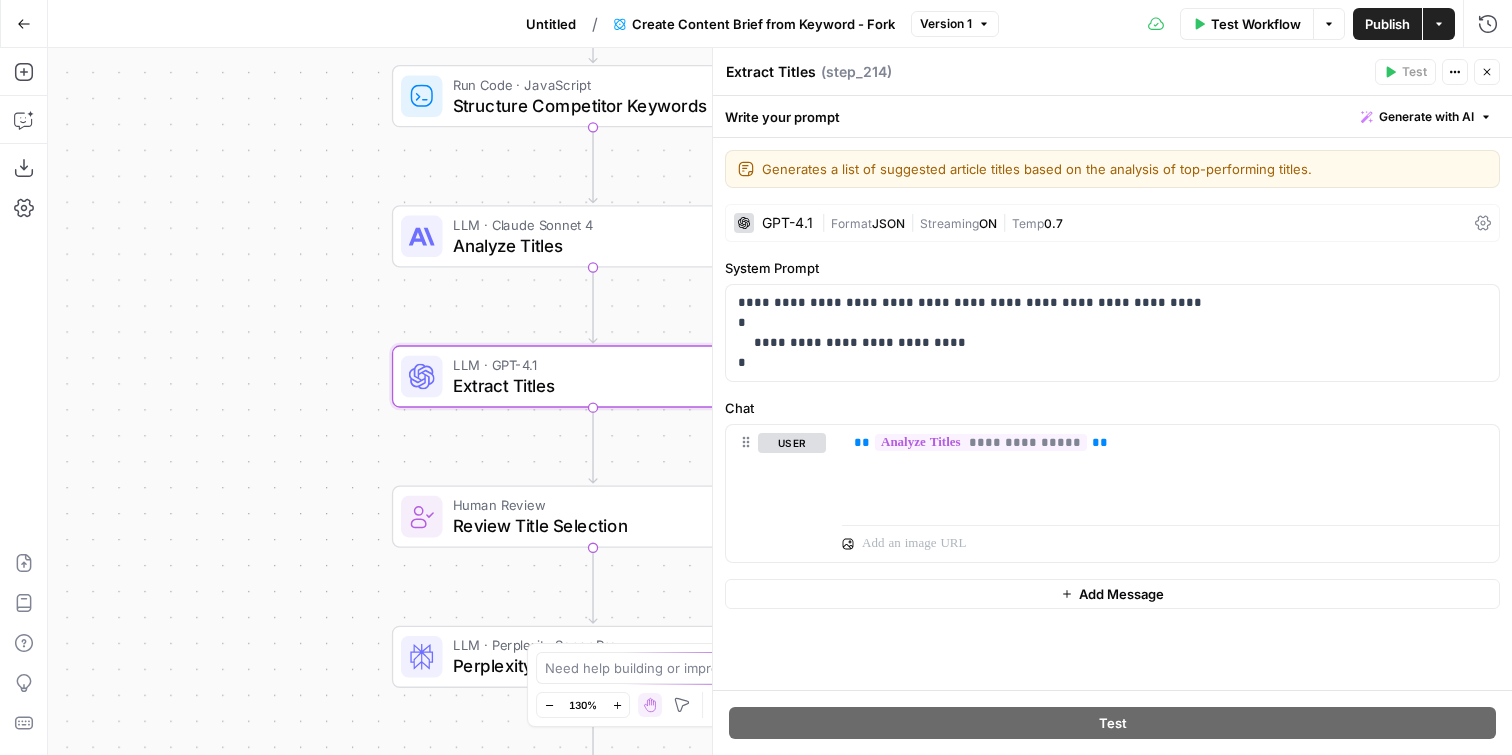 click on "Analyze Titles" at bounding box center (581, 245) 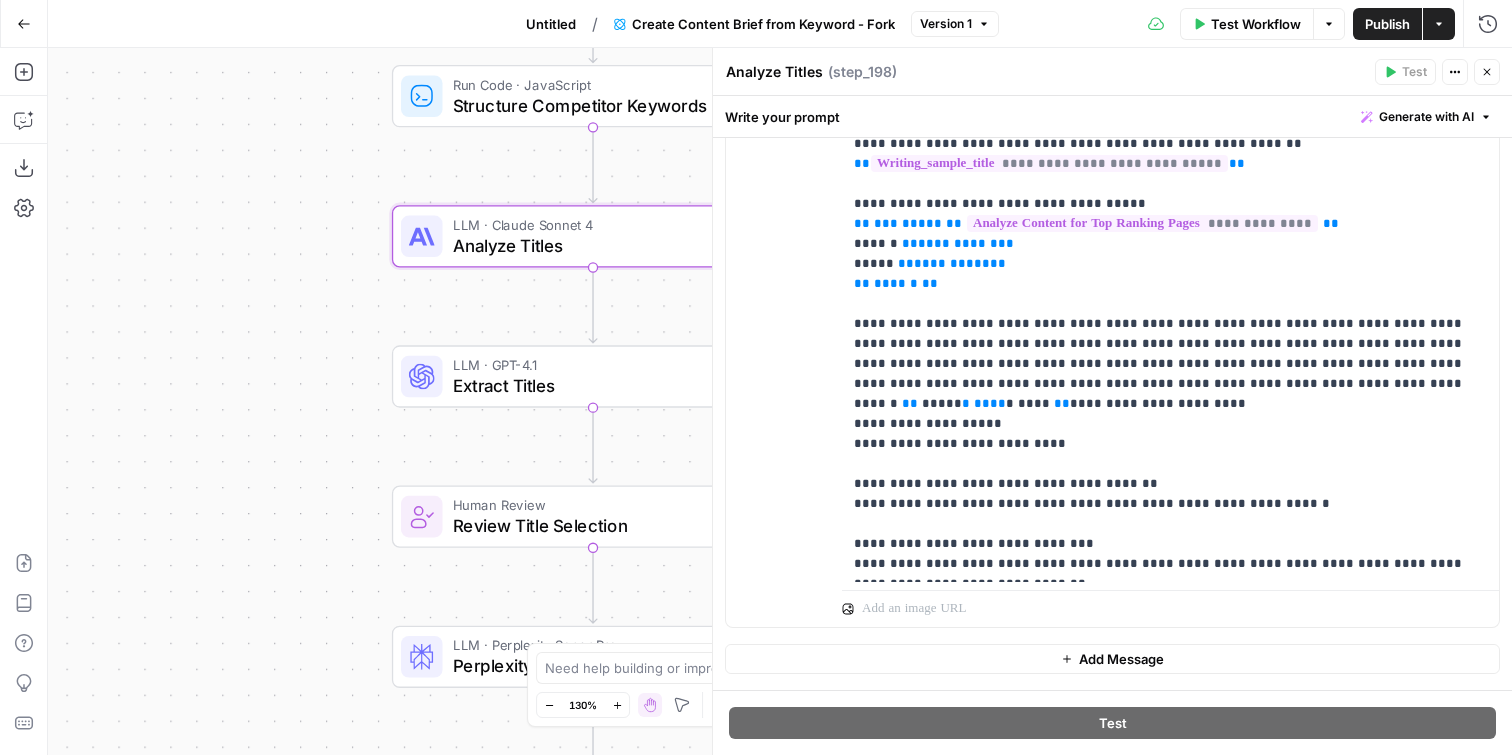scroll, scrollTop: 381, scrollLeft: 0, axis: vertical 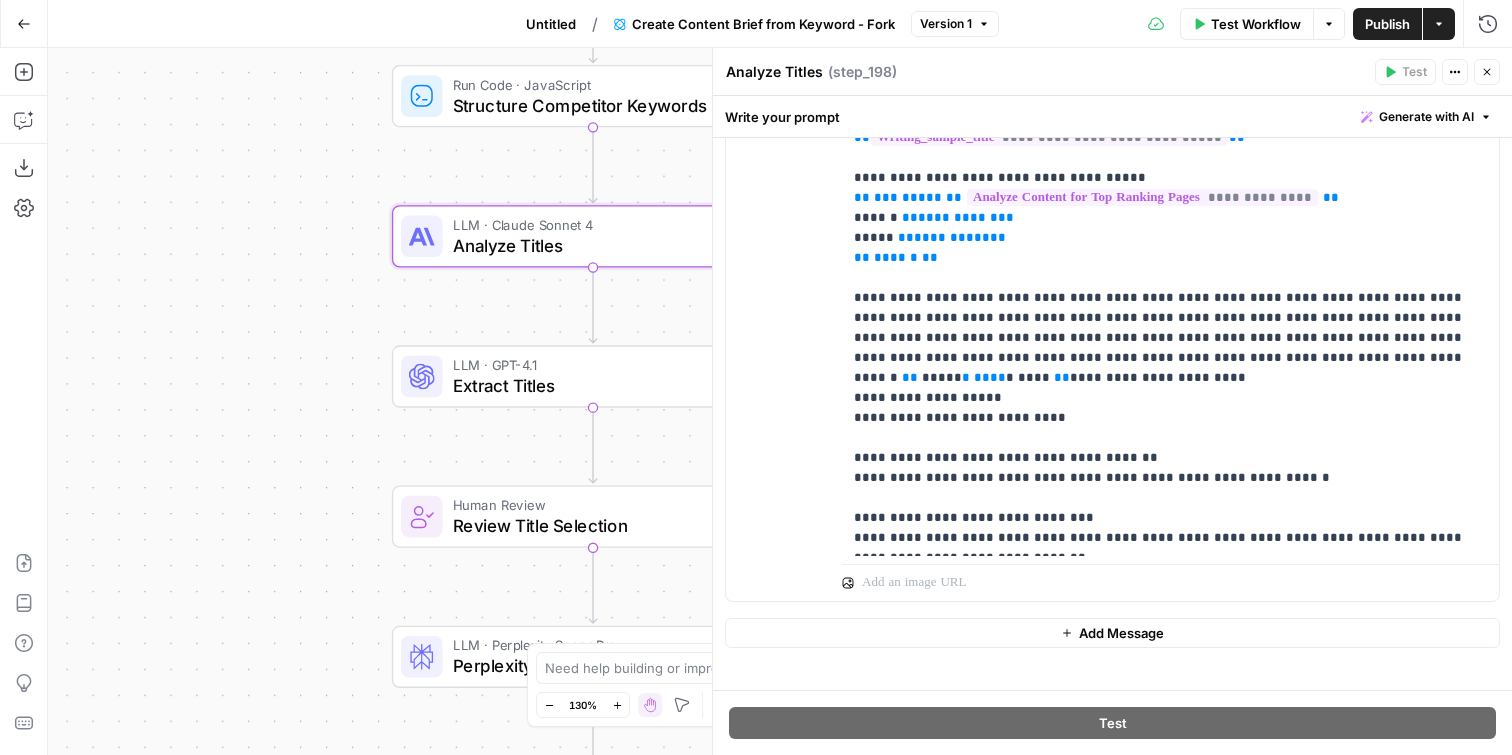 click on "Go Back" at bounding box center (24, 24) 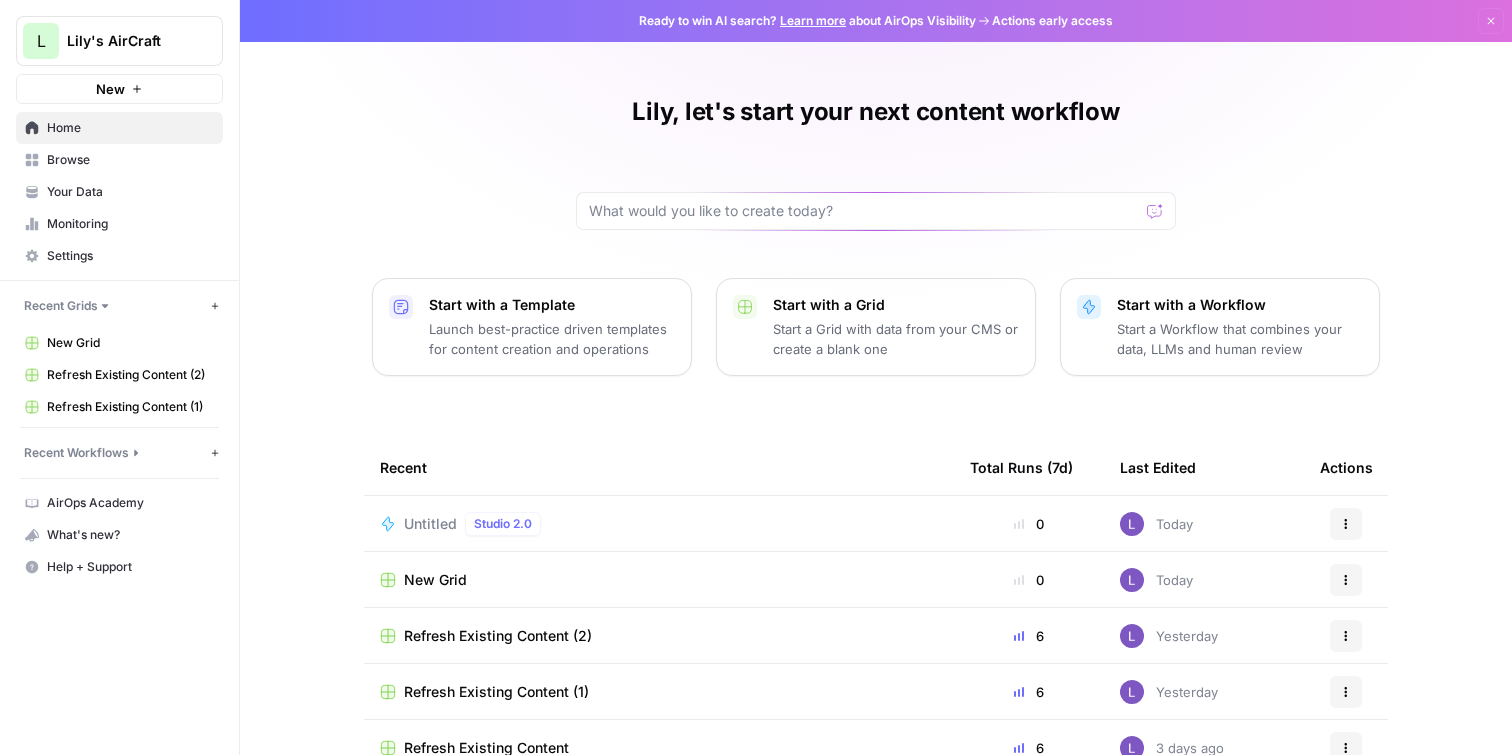click on "Browse" at bounding box center [130, 160] 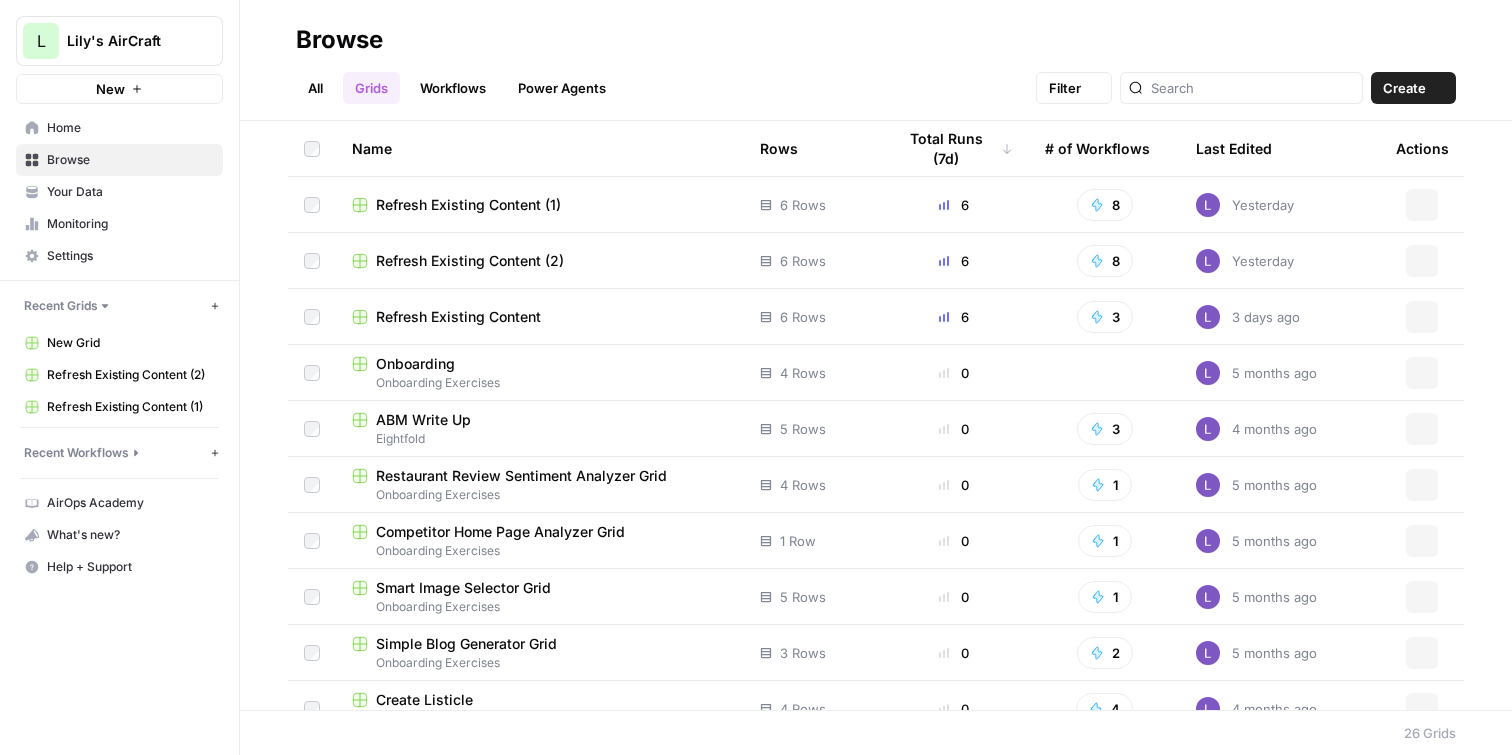 click on "Home" at bounding box center (119, 128) 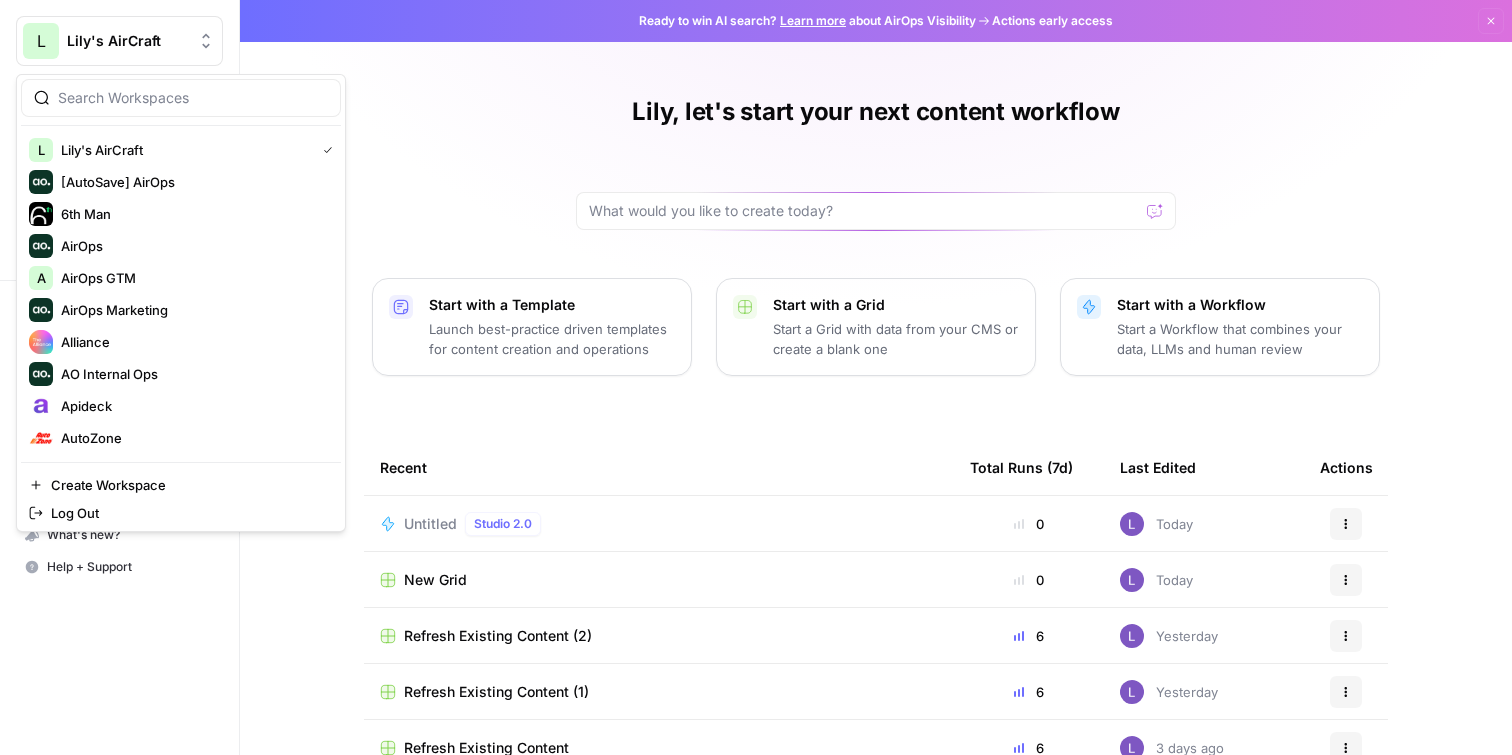 click on "L Lily's AirCraft" at bounding box center (119, 41) 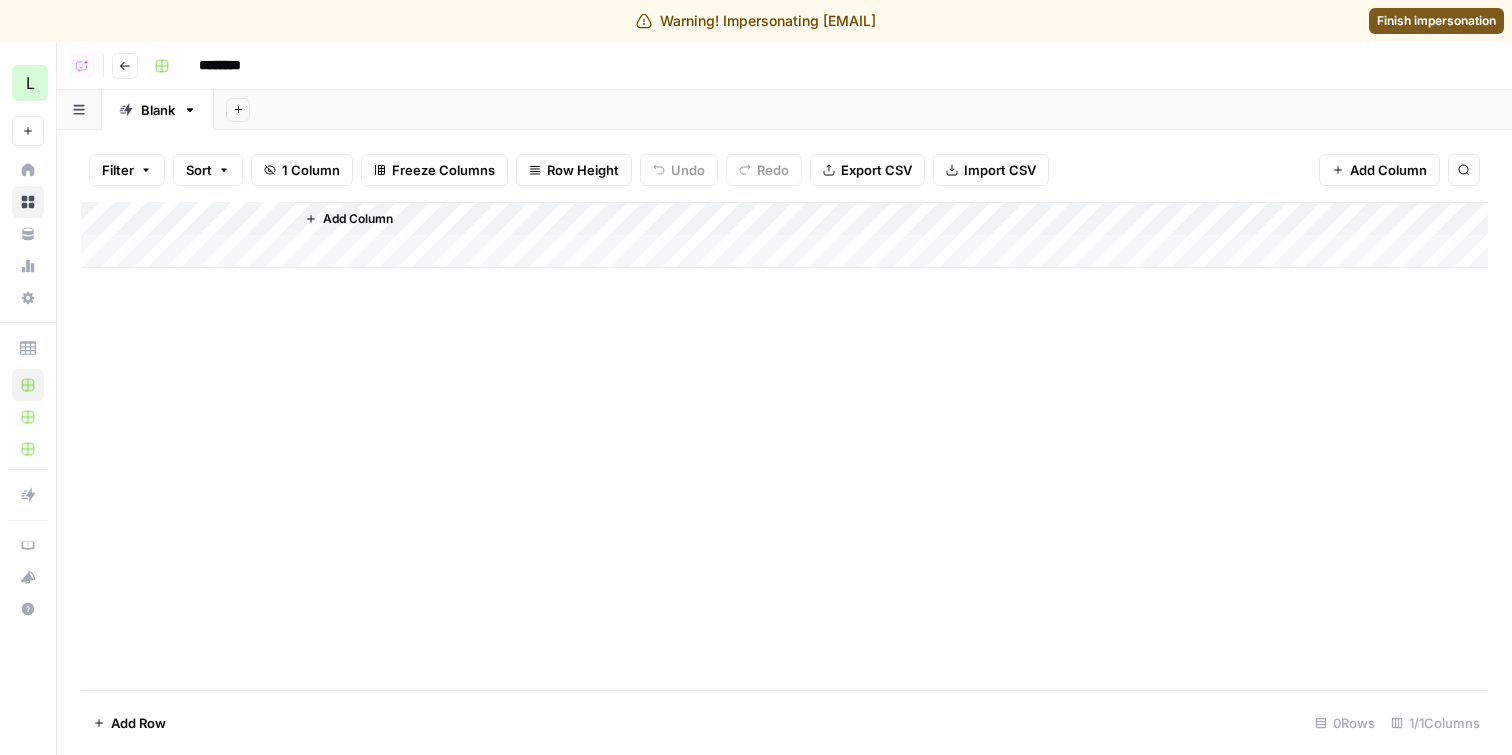 click 